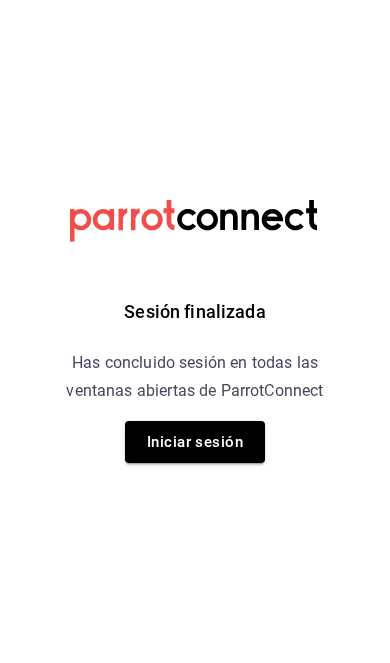 scroll, scrollTop: 0, scrollLeft: 0, axis: both 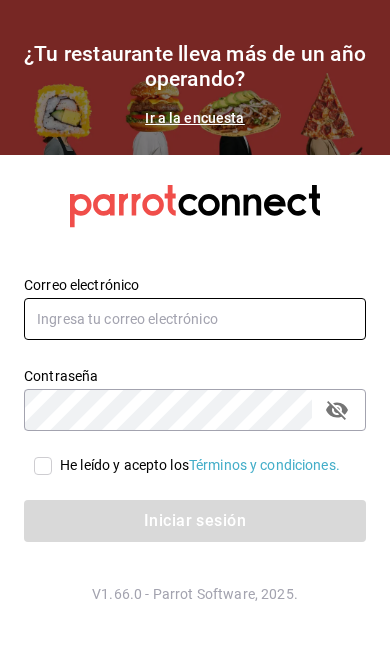 click at bounding box center [195, 319] 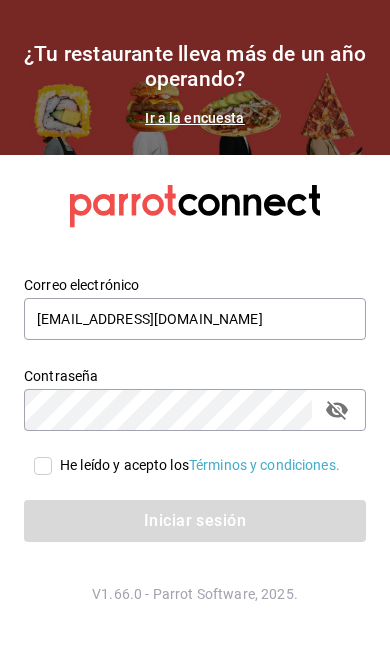click on "He leído y acepto los  Términos y condiciones." at bounding box center (43, 466) 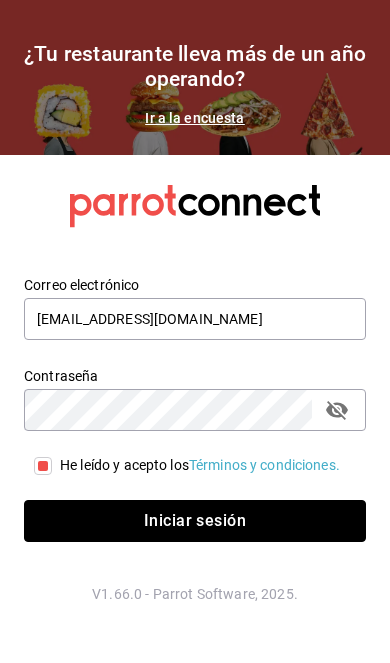 click on "Iniciar sesión" at bounding box center [195, 521] 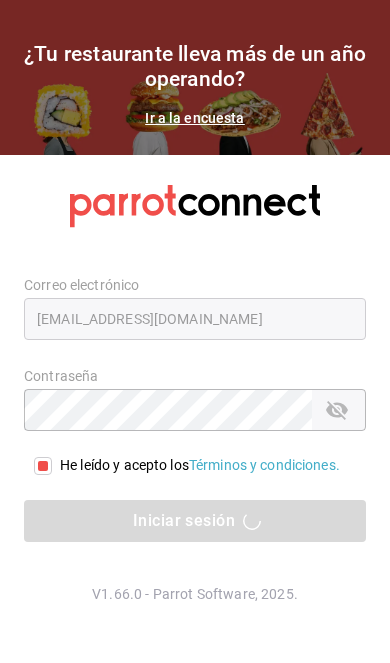 click on "Iniciar sesión" at bounding box center (195, 521) 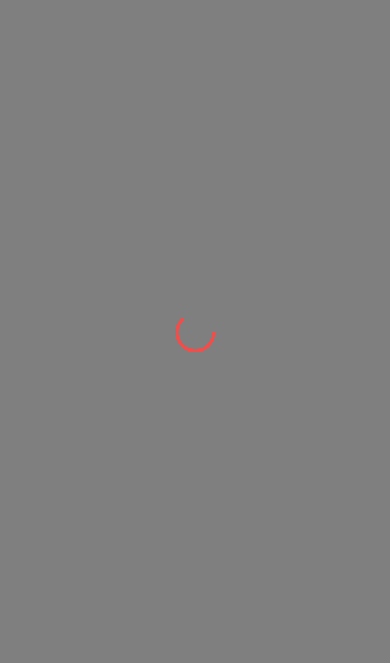 scroll, scrollTop: 0, scrollLeft: 0, axis: both 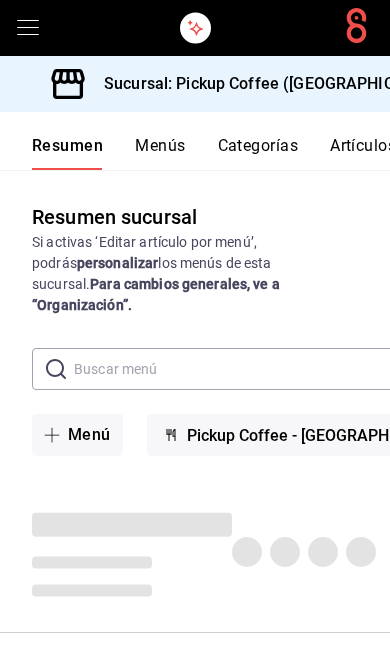 click on "Sucursal: Pickup Coffee ([GEOGRAPHIC_DATA])" at bounding box center [270, 84] 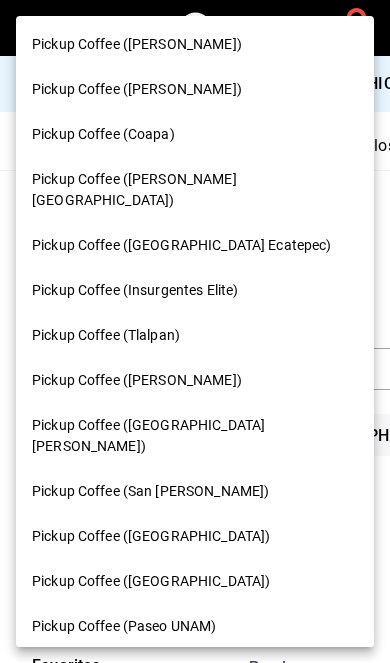 scroll, scrollTop: 175, scrollLeft: 0, axis: vertical 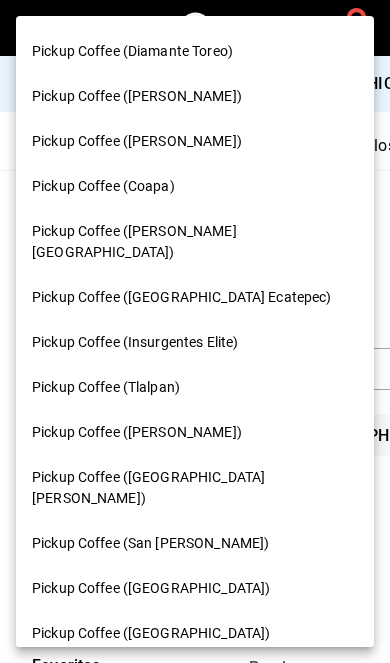 click on "Pickup Coffee ([PERSON_NAME][GEOGRAPHIC_DATA])" at bounding box center [195, 242] 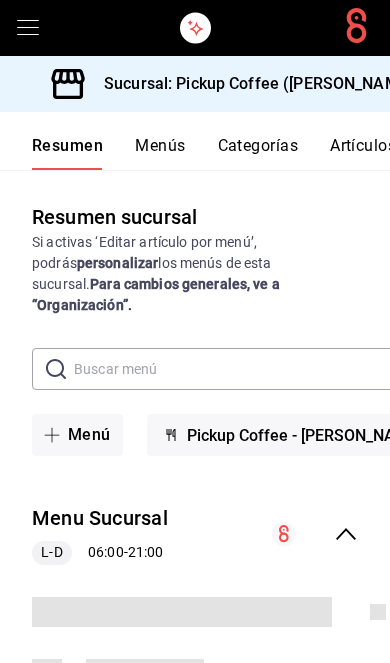 scroll, scrollTop: 0, scrollLeft: 0, axis: both 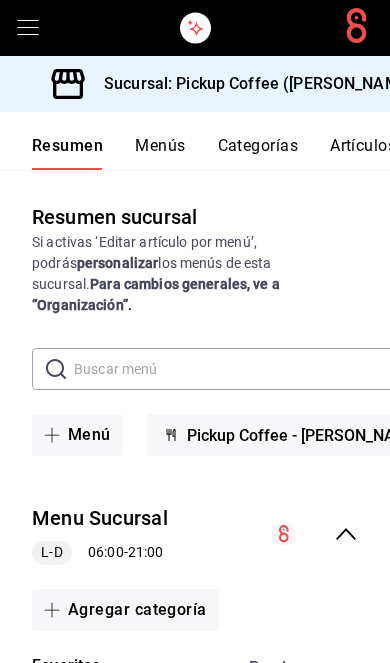 click 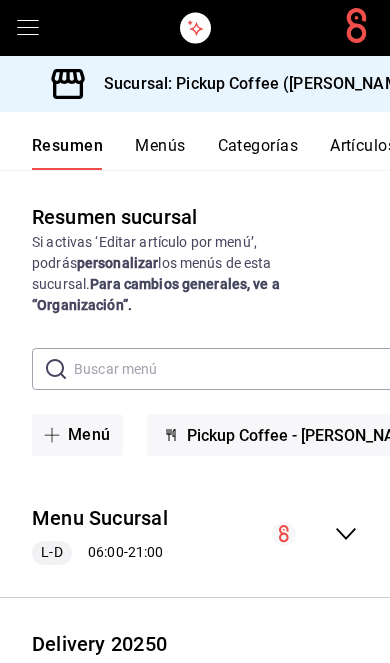 click at bounding box center [283, 676] 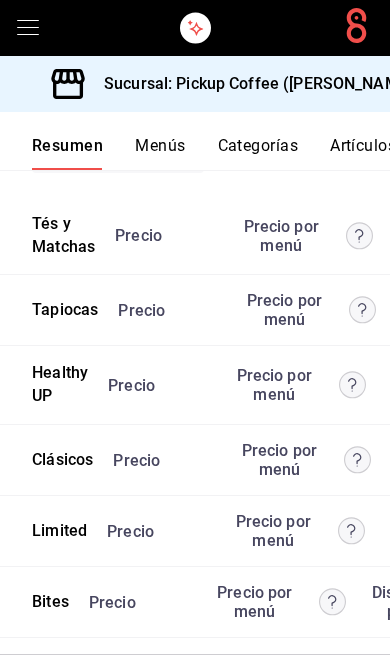scroll, scrollTop: 5487, scrollLeft: 0, axis: vertical 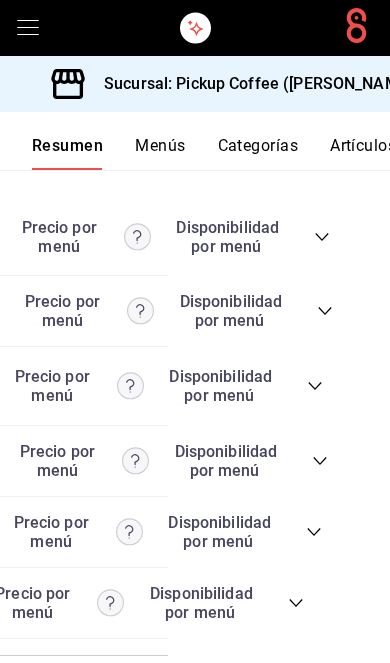 click 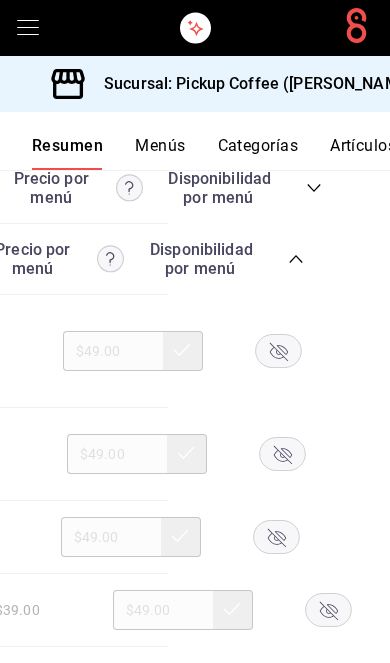 scroll, scrollTop: 5830, scrollLeft: 0, axis: vertical 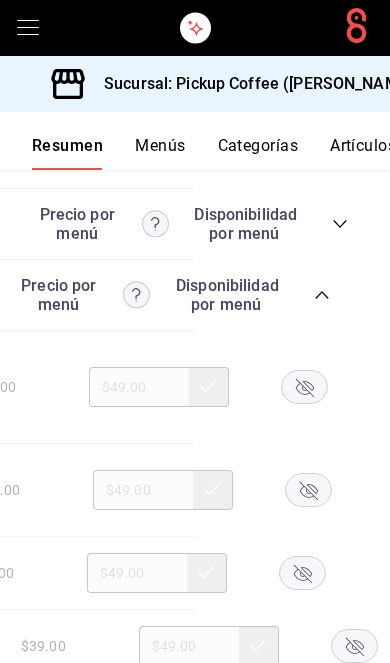 click 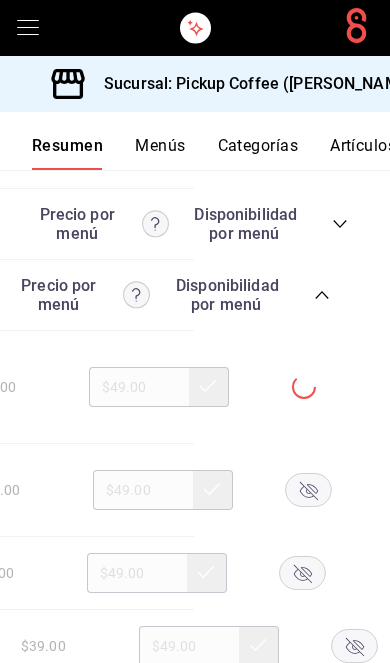 click 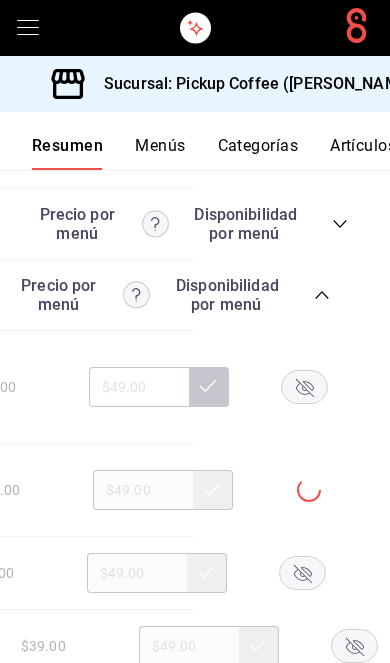 scroll, scrollTop: 5971, scrollLeft: 0, axis: vertical 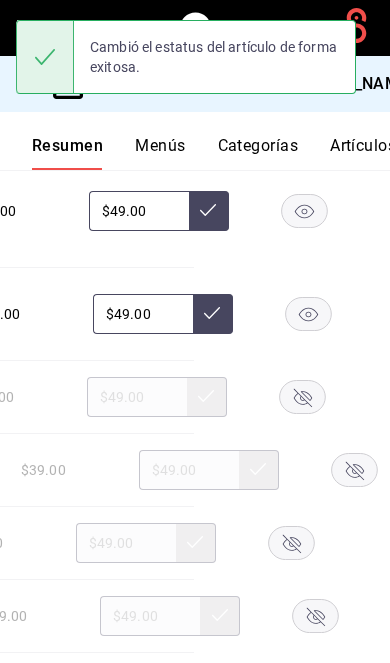 click 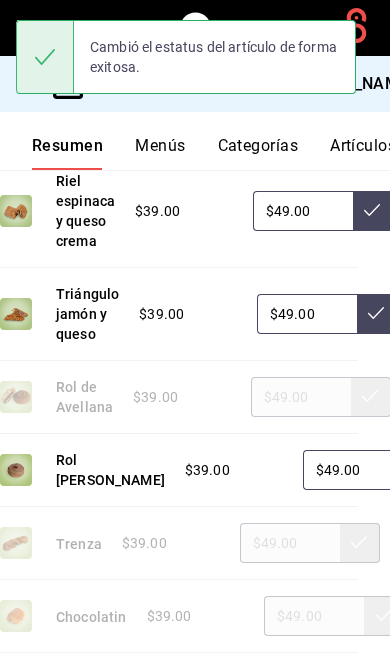 scroll, scrollTop: 0, scrollLeft: 6, axis: horizontal 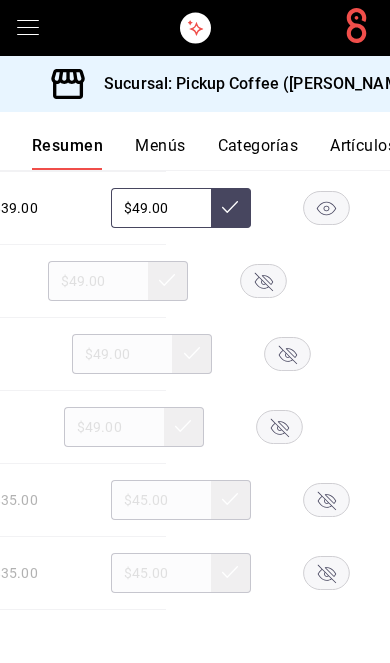 click 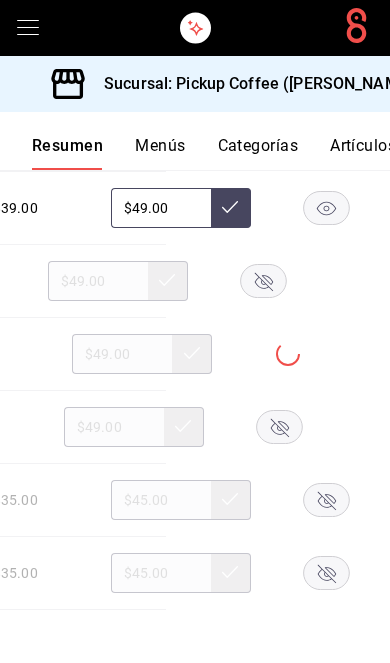 click 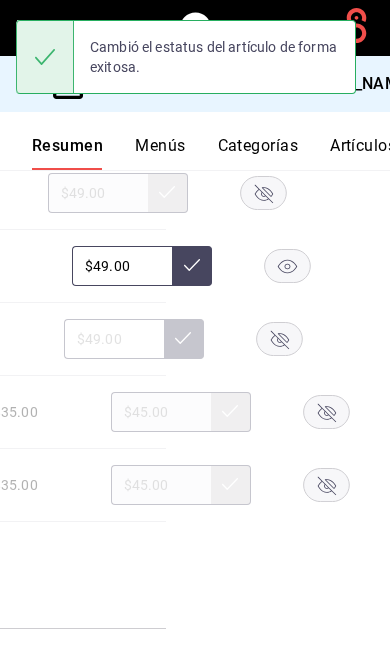 scroll, scrollTop: 6294, scrollLeft: 0, axis: vertical 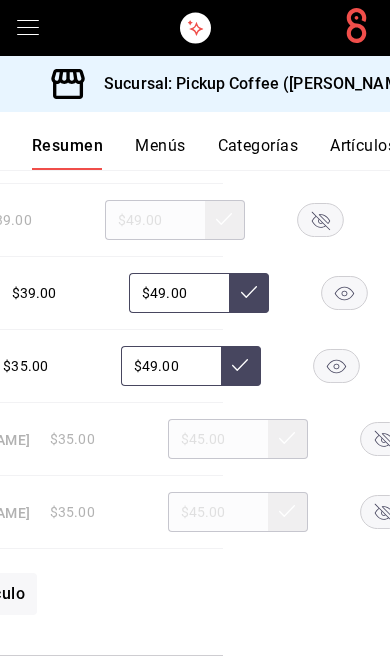 click 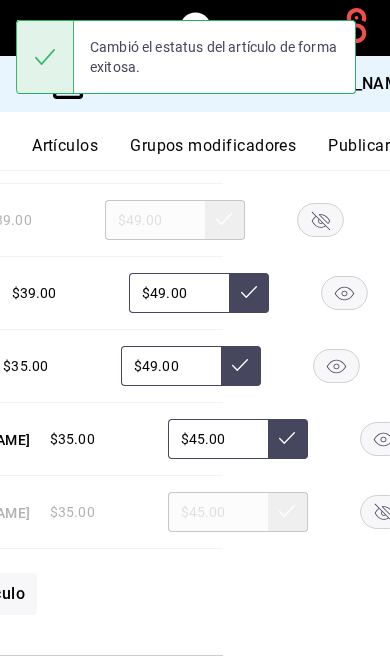 scroll, scrollTop: 0, scrollLeft: 302, axis: horizontal 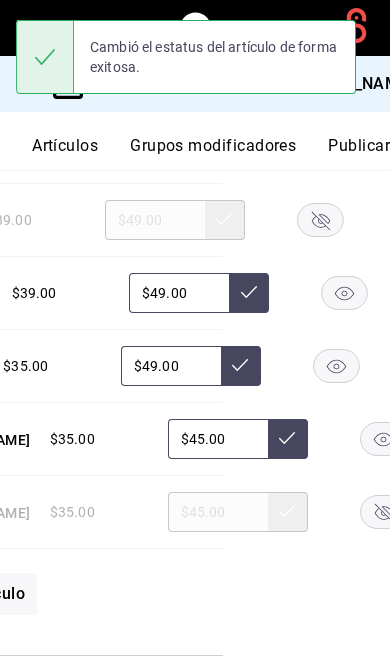 click on "Publicar" at bounding box center [359, 153] 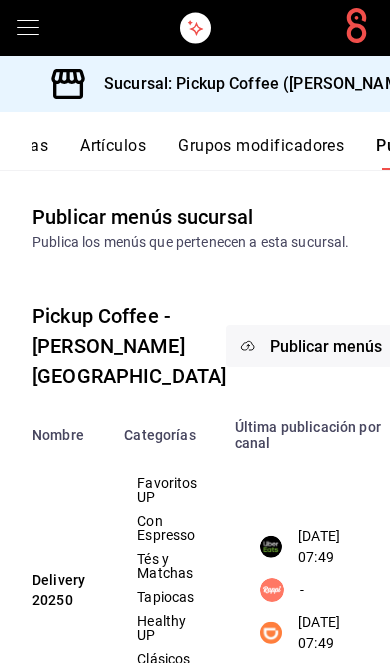 scroll, scrollTop: 0, scrollLeft: 302, axis: horizontal 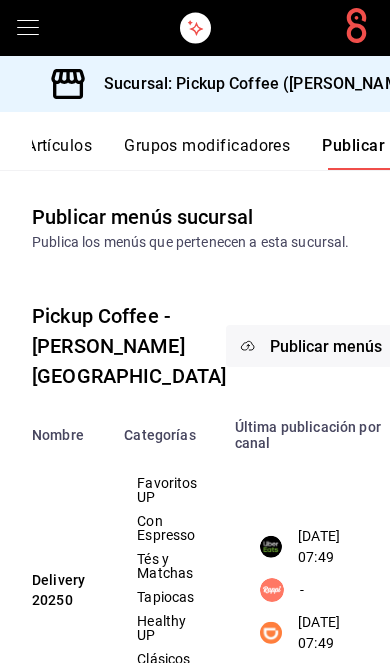 click on "Publicar menús" at bounding box center (326, 346) 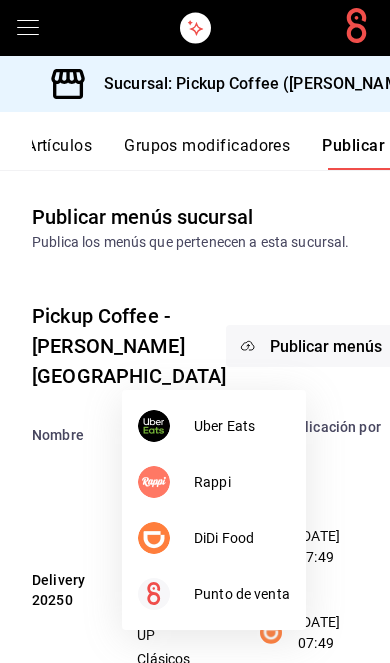click on "DiDi Food" at bounding box center (242, 538) 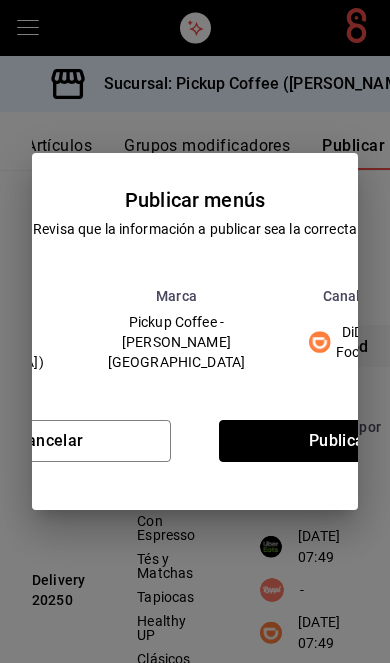 click on "Publicar" at bounding box center [340, 441] 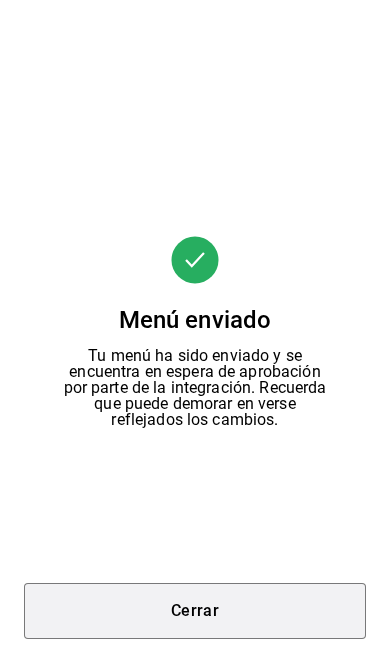 click on "Cerrar" at bounding box center (195, 611) 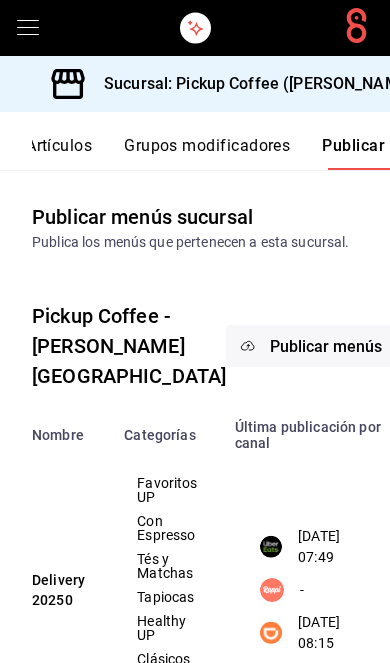 click on "Publicar menús" at bounding box center [326, 346] 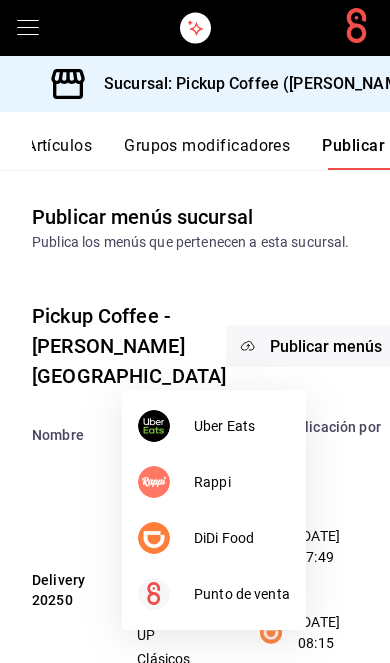 click on "Uber Eats" at bounding box center (242, 426) 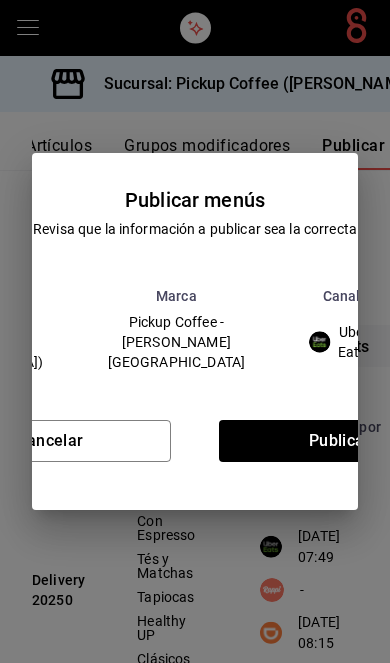 click on "Publicar" at bounding box center (340, 441) 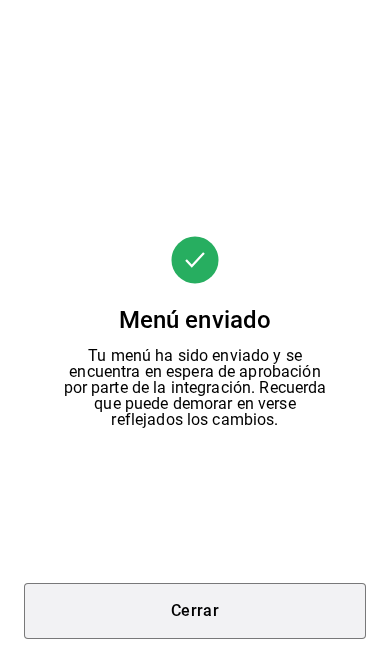 click on "Cerrar" at bounding box center (195, 611) 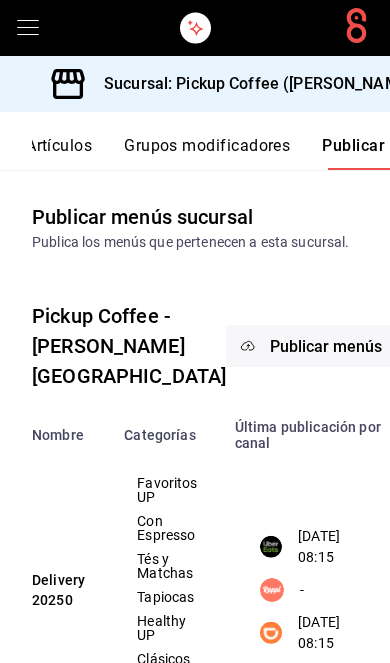 click on "Sucursal: Pickup Coffee ([PERSON_NAME][GEOGRAPHIC_DATA])" at bounding box center (331, 84) 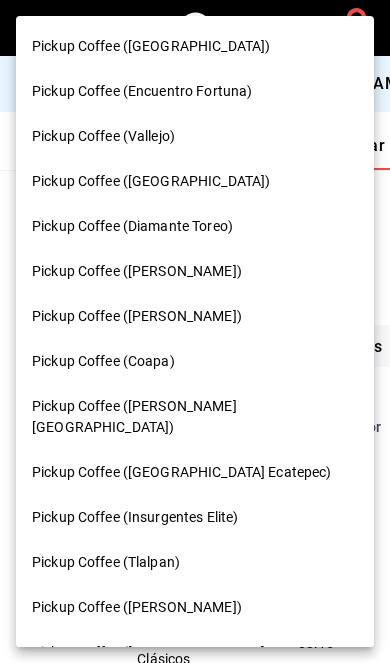 click on "Pickup Coffee (Diamante Toreo)" at bounding box center (195, 226) 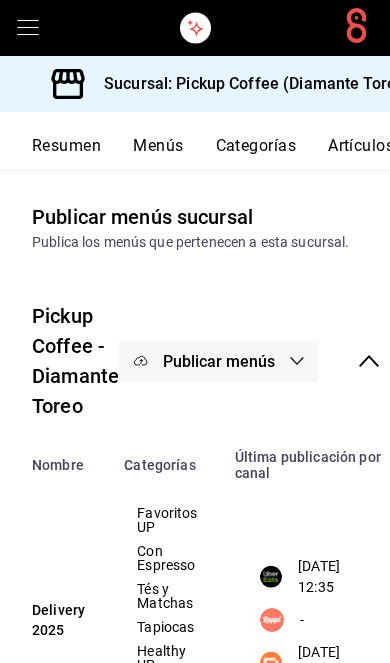 scroll, scrollTop: 0, scrollLeft: 0, axis: both 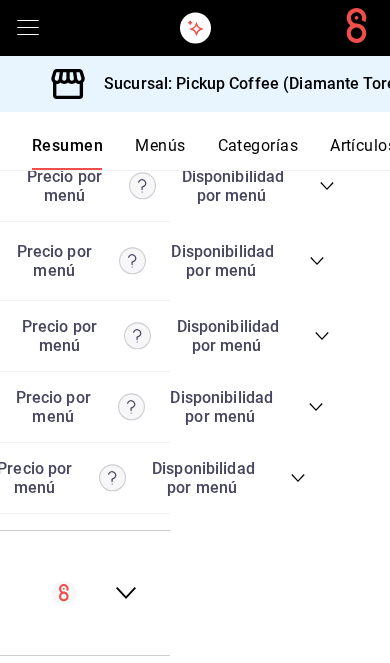 click 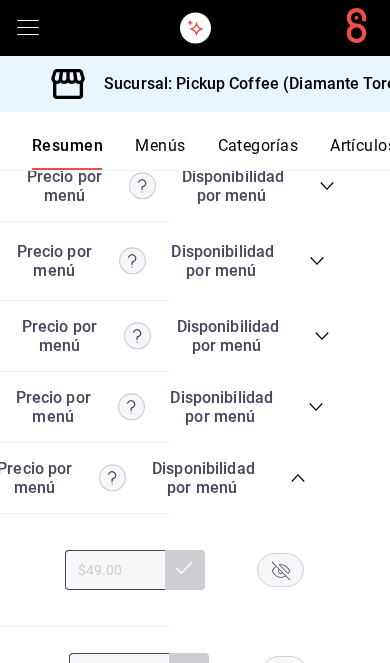 scroll, scrollTop: 5772, scrollLeft: 0, axis: vertical 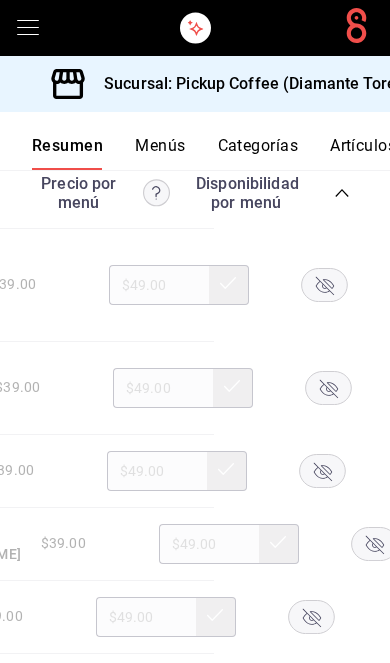 click 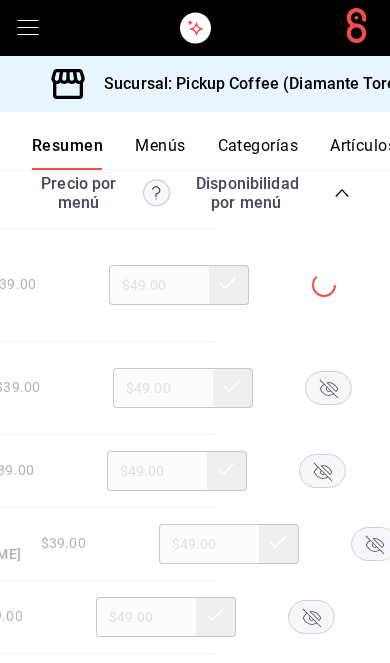 click 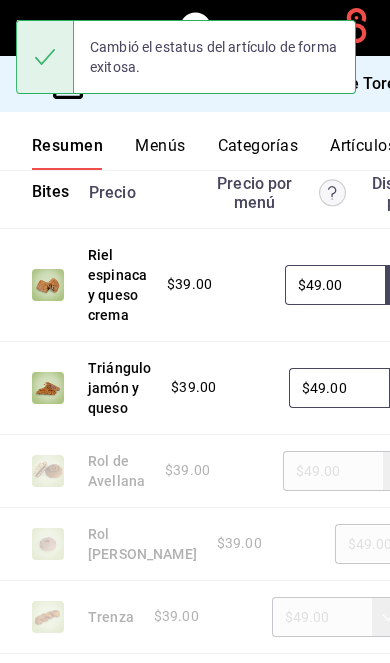 scroll, scrollTop: 0, scrollLeft: 0, axis: both 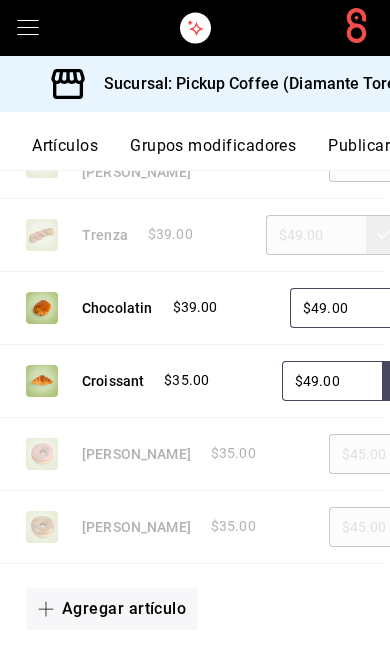 click on "Publicar" at bounding box center (359, 153) 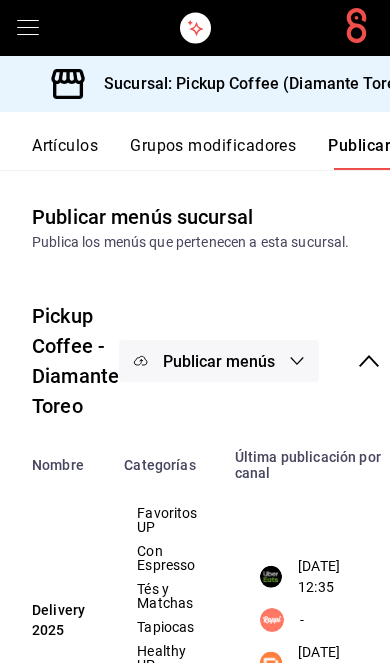 scroll, scrollTop: 0, scrollLeft: 302, axis: horizontal 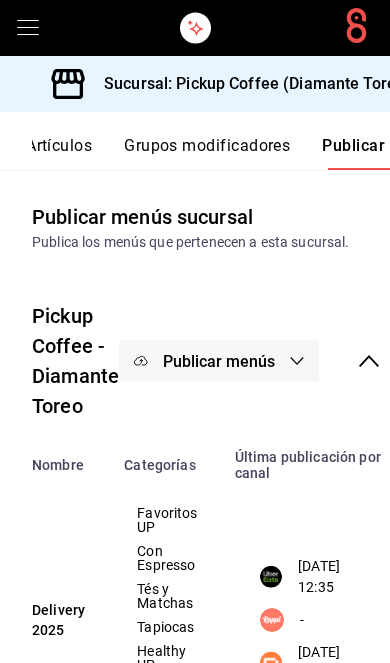 click on "Publicar menús" at bounding box center (219, 361) 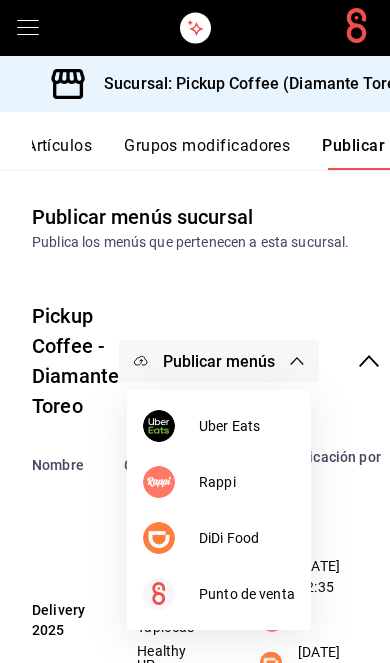 click on "DiDi Food" at bounding box center (247, 538) 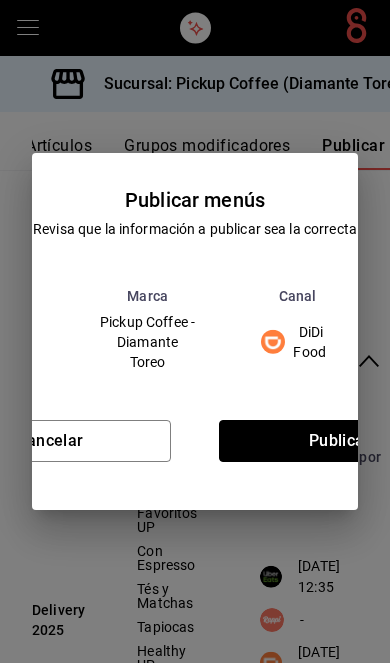 click on "Publicar" at bounding box center [340, 441] 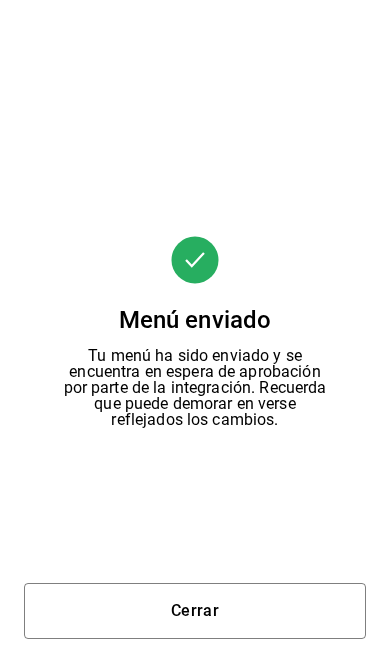 click on "Cerrar" at bounding box center [195, 611] 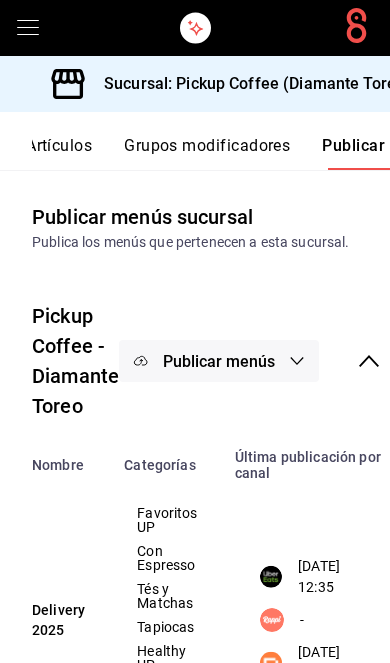 click on "Publicar menús" at bounding box center (219, 361) 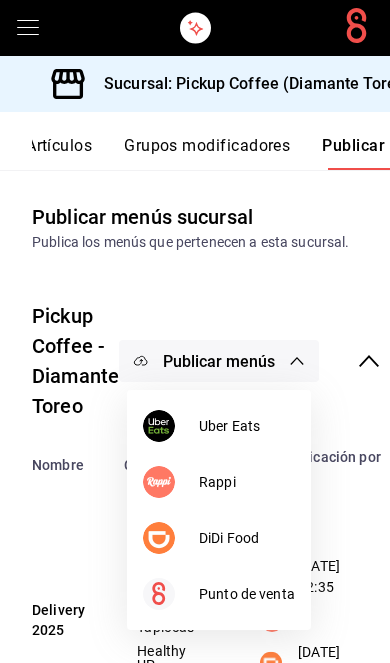 click on "Uber Eats" at bounding box center [247, 426] 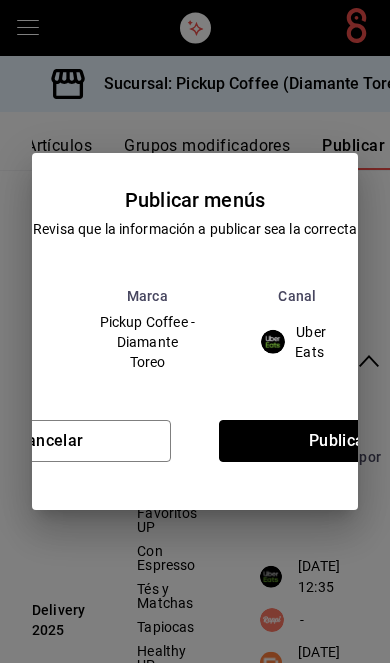 click on "Publicar" at bounding box center (340, 441) 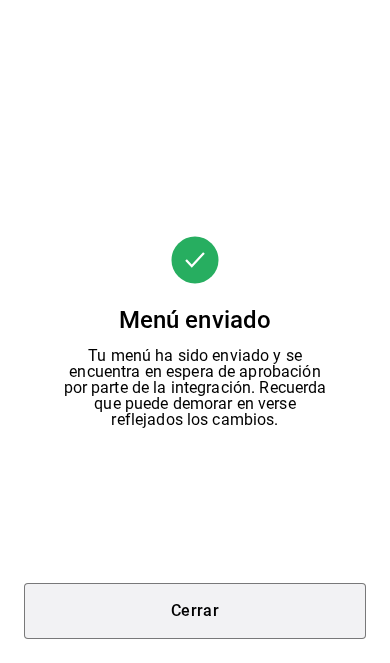 click on "Cerrar" at bounding box center (195, 611) 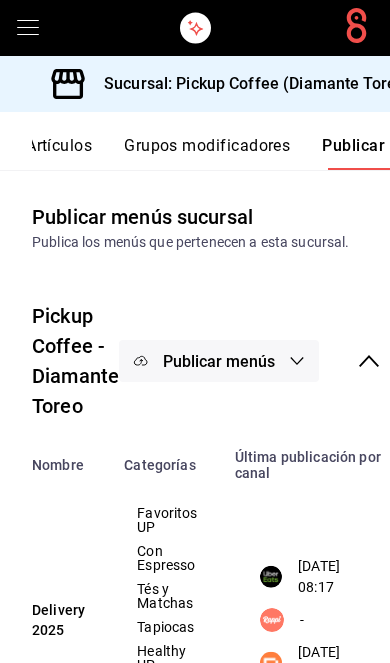 click on "Sucursal: Pickup Coffee (Diamante Toreo)" at bounding box center (233, 84) 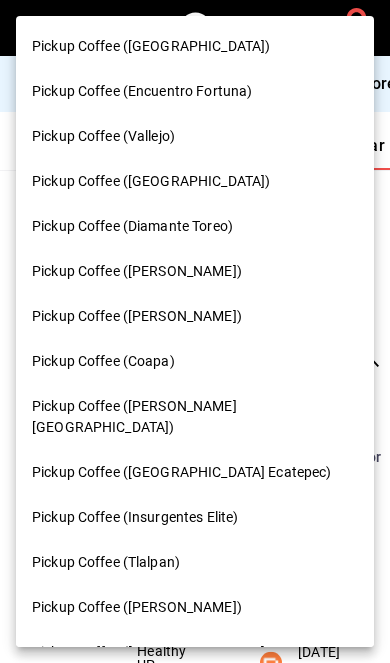 click on "Pickup Coffee (Vallejo)" at bounding box center [195, 136] 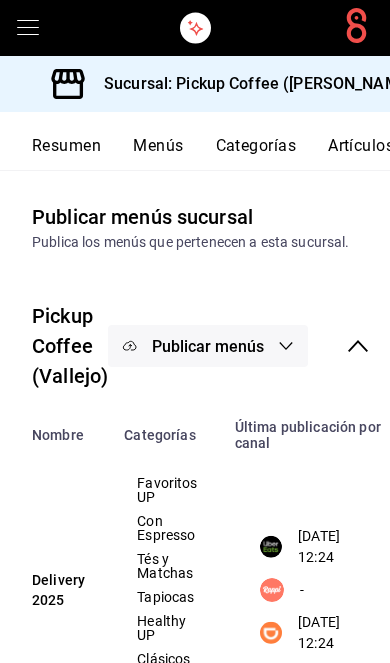scroll, scrollTop: 0, scrollLeft: -1, axis: horizontal 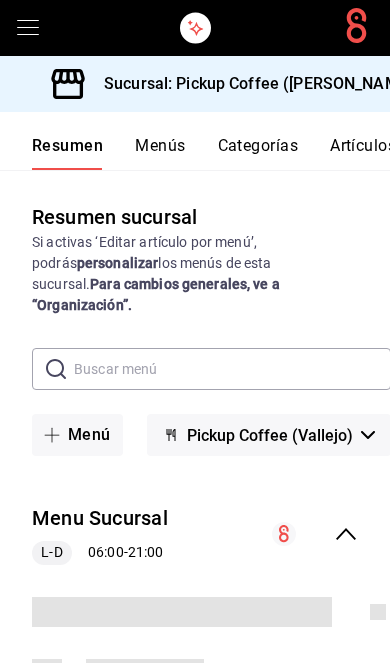 click 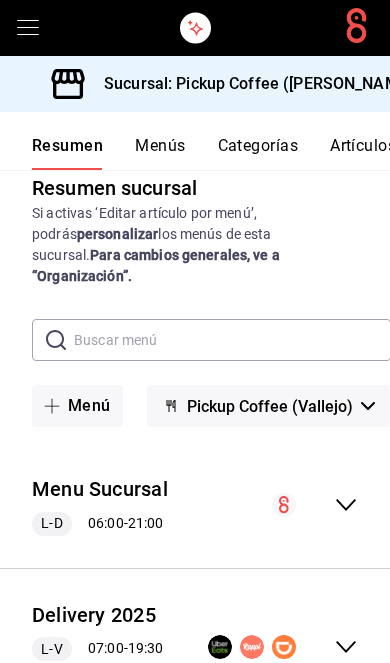 scroll, scrollTop: 28, scrollLeft: 0, axis: vertical 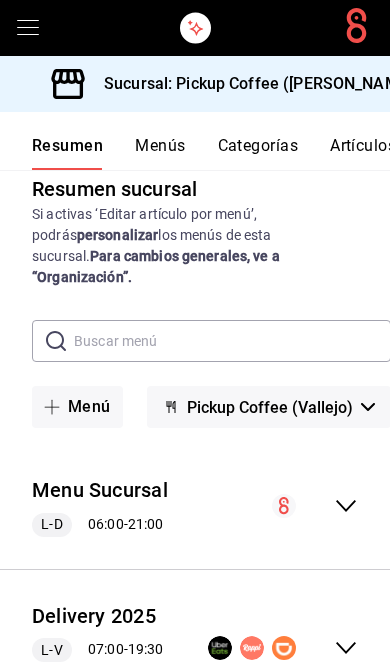 click 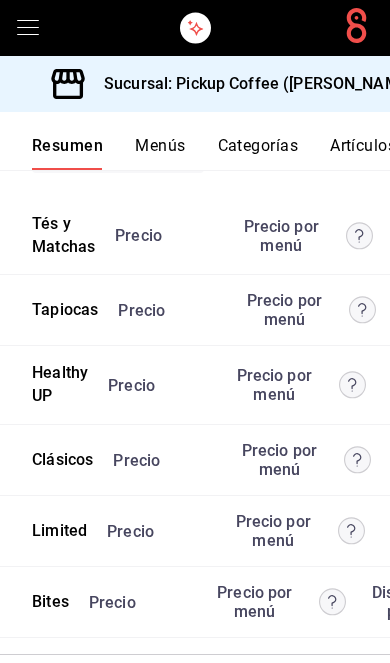 scroll, scrollTop: 5487, scrollLeft: 0, axis: vertical 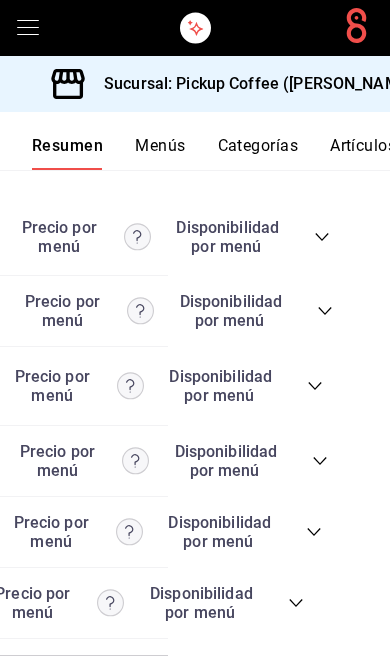click 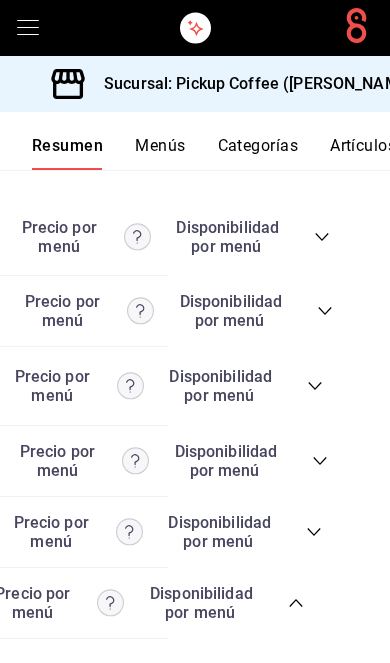 scroll, scrollTop: 5721, scrollLeft: 0, axis: vertical 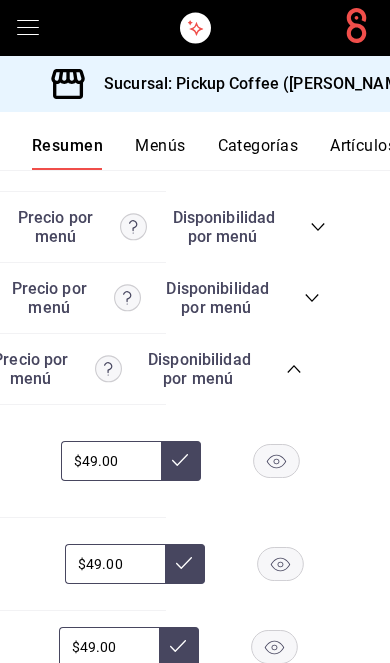 click 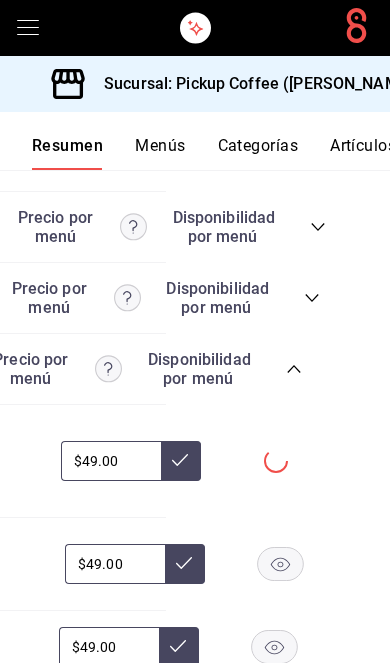 click 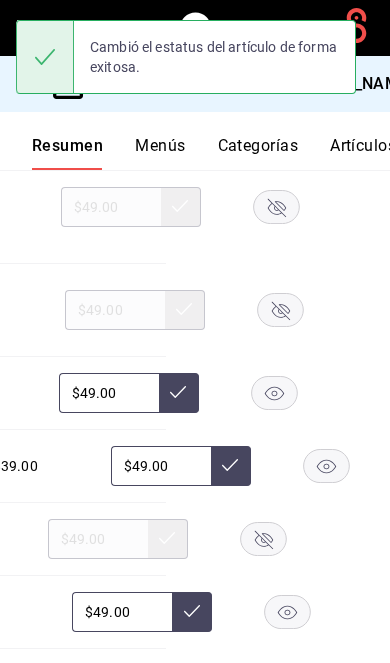 click 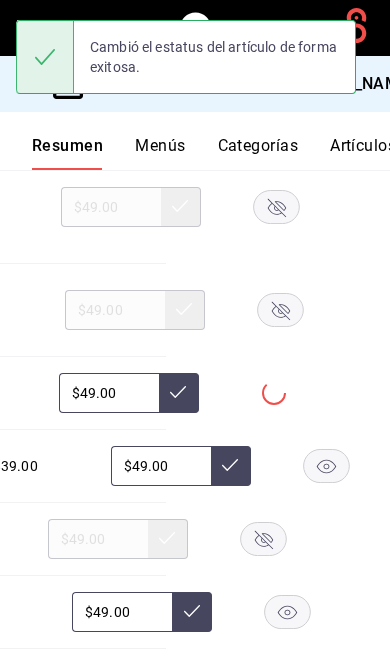 click 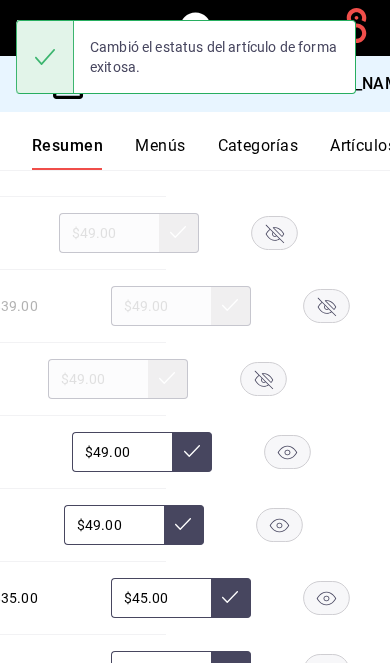 click 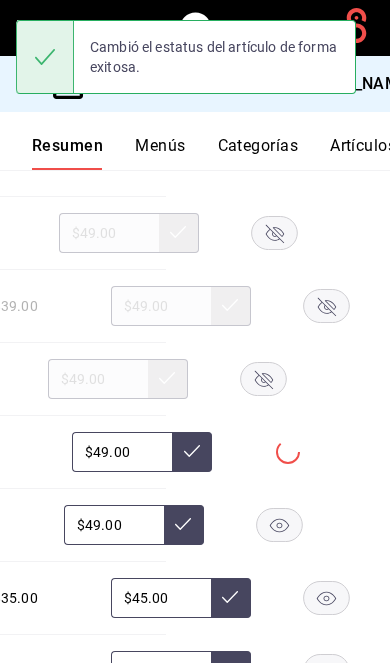 click 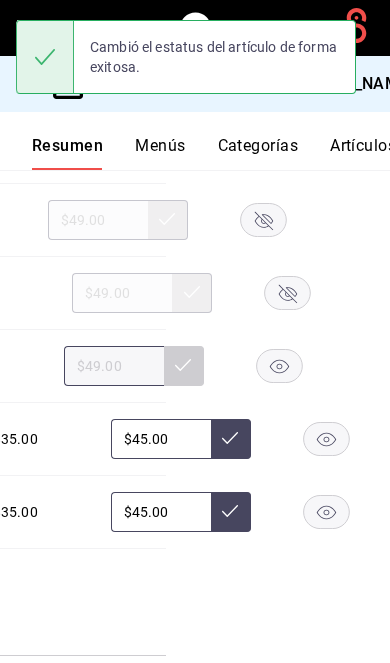 scroll, scrollTop: 6294, scrollLeft: 0, axis: vertical 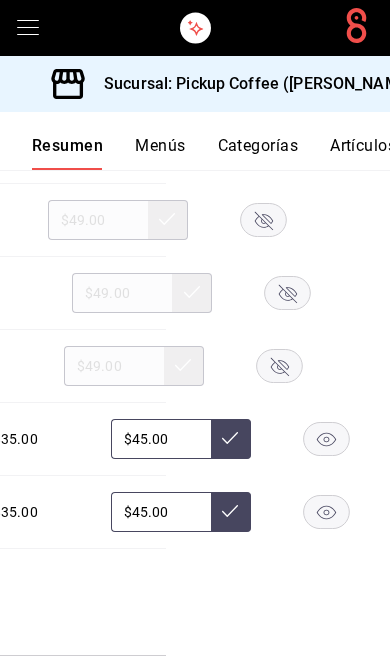 click 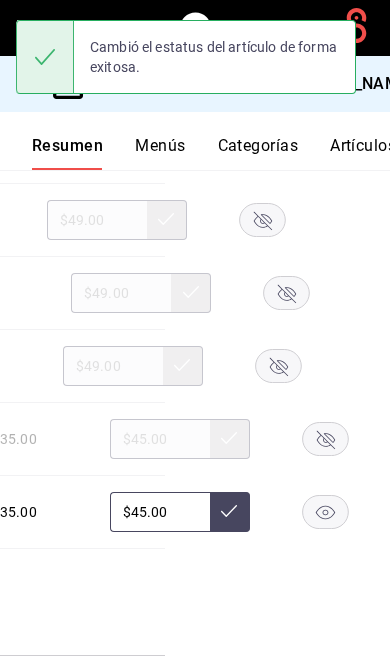 scroll, scrollTop: 0, scrollLeft: 224, axis: horizontal 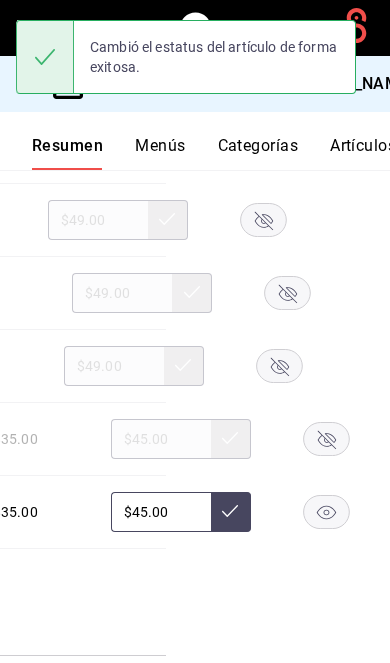 click 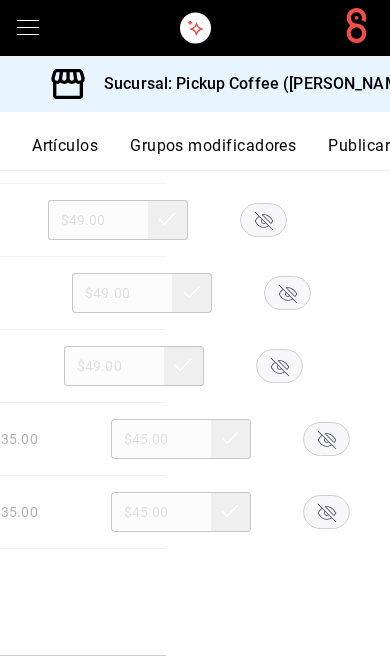 scroll, scrollTop: 0, scrollLeft: 302, axis: horizontal 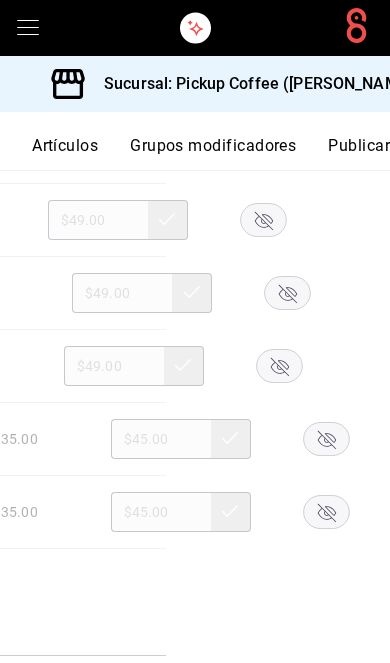 click on "Publicar" at bounding box center [359, 153] 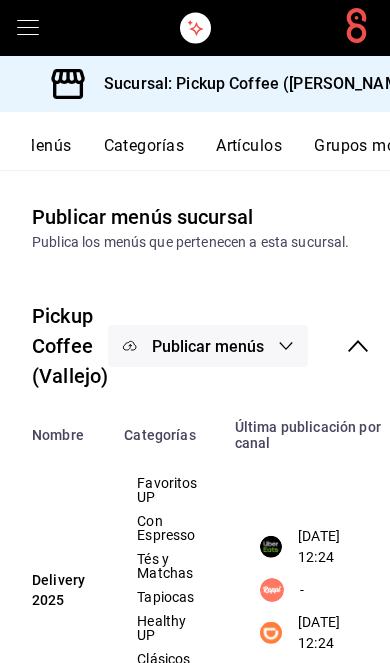 scroll, scrollTop: 0, scrollLeft: 302, axis: horizontal 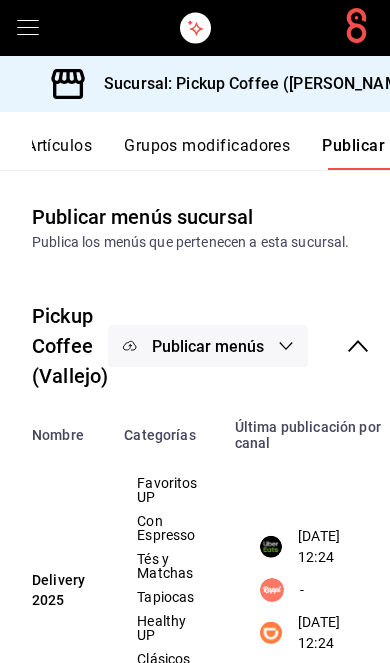 click on "Publicar menús" at bounding box center (208, 346) 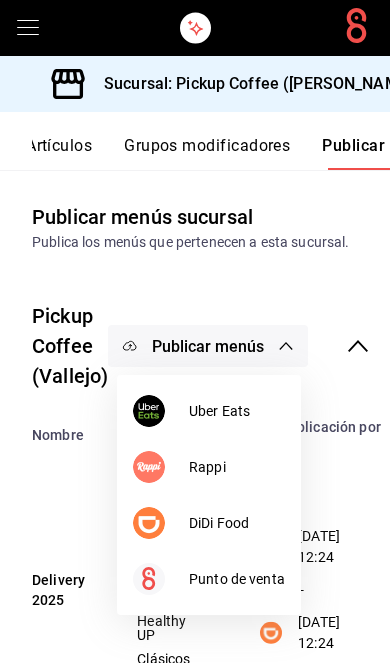 click on "DiDi Food" at bounding box center (237, 523) 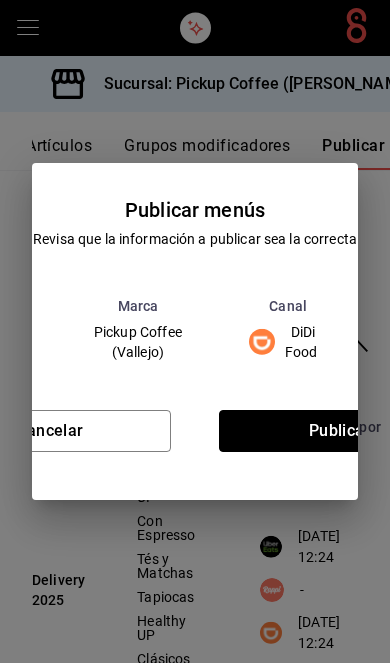 click on "Publicar" at bounding box center (340, 431) 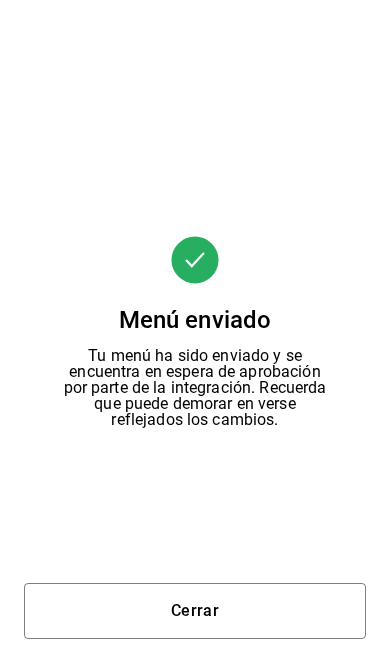 click on "Cerrar" at bounding box center [195, 611] 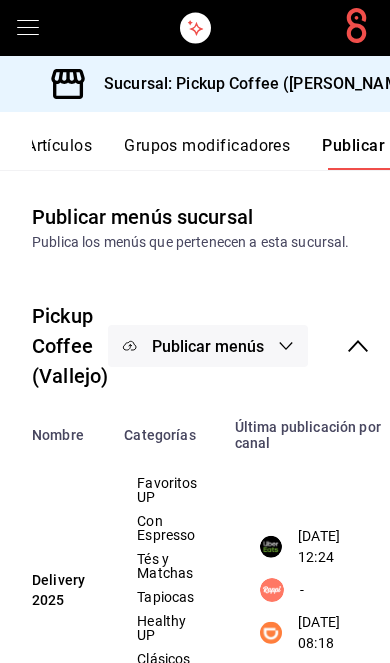click on "Publicar menús" at bounding box center (208, 346) 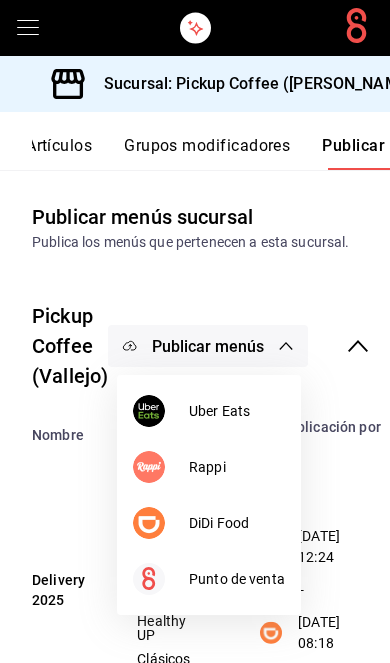 click on "Uber Eats" at bounding box center [237, 411] 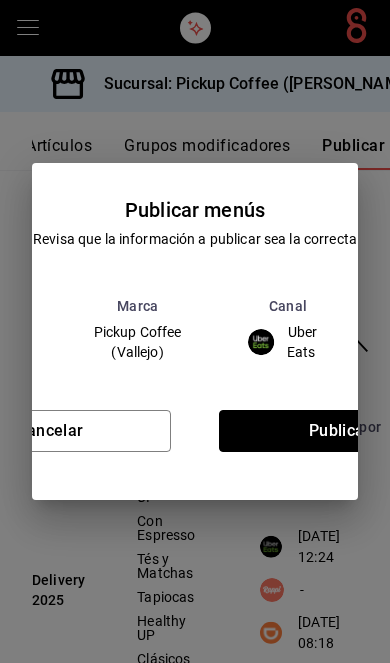 click on "Publicar" at bounding box center [340, 431] 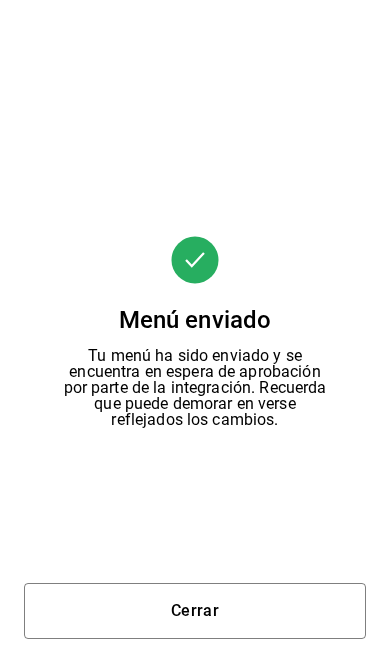 click on "Cerrar" at bounding box center [195, 611] 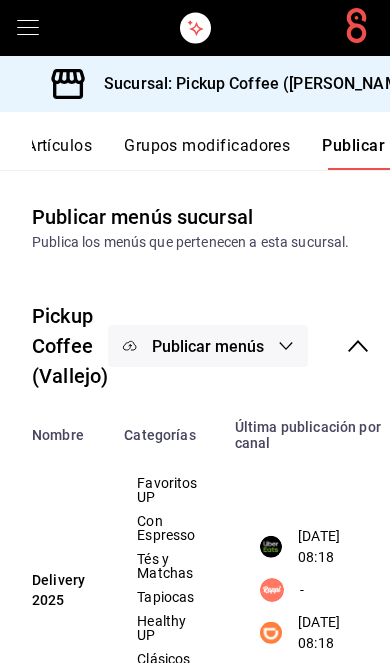 click on "Sucursal: Pickup Coffee ([PERSON_NAME])" at bounding box center (237, 84) 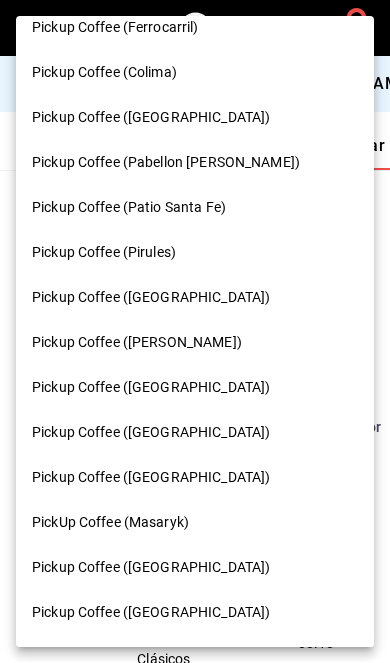 scroll, scrollTop: 1005, scrollLeft: 0, axis: vertical 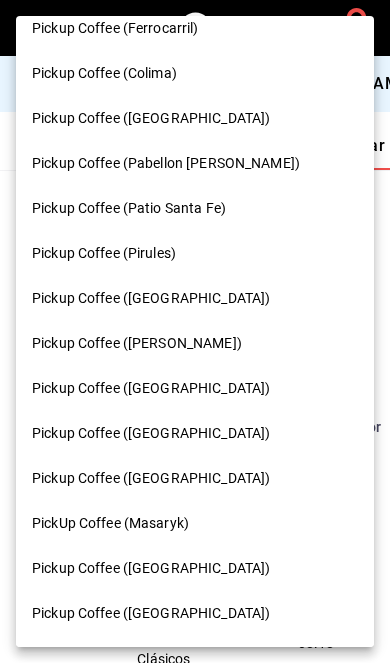 click on "Pickup Coffee ([GEOGRAPHIC_DATA])" at bounding box center [195, 478] 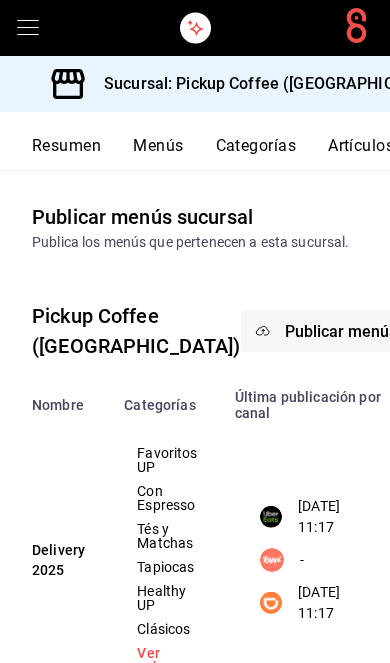 scroll, scrollTop: 0, scrollLeft: 0, axis: both 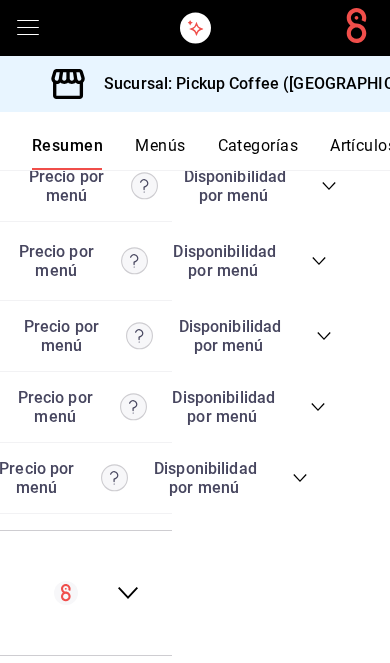 click 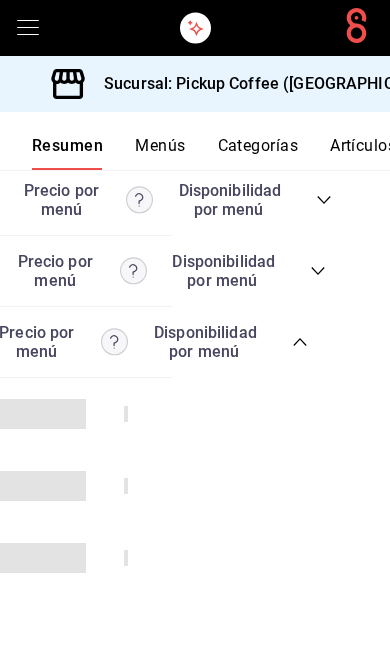 scroll, scrollTop: 5674, scrollLeft: 0, axis: vertical 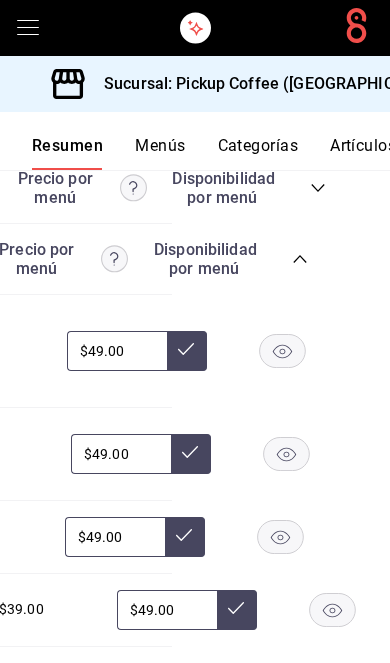 click 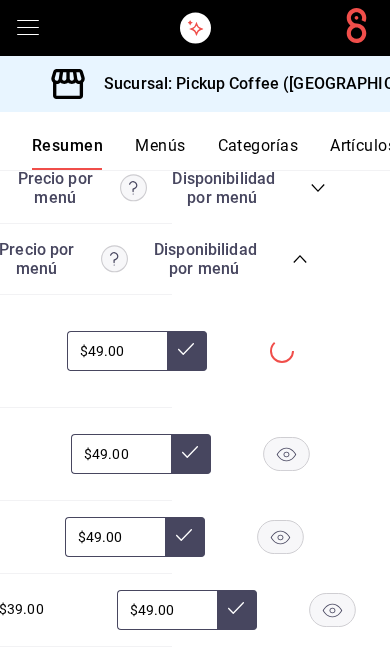 click 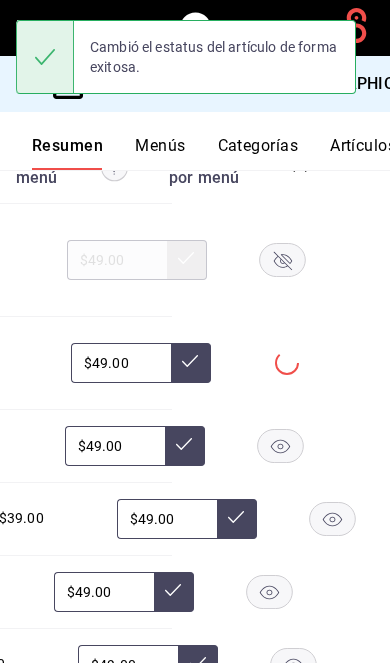 scroll, scrollTop: 5810, scrollLeft: 0, axis: vertical 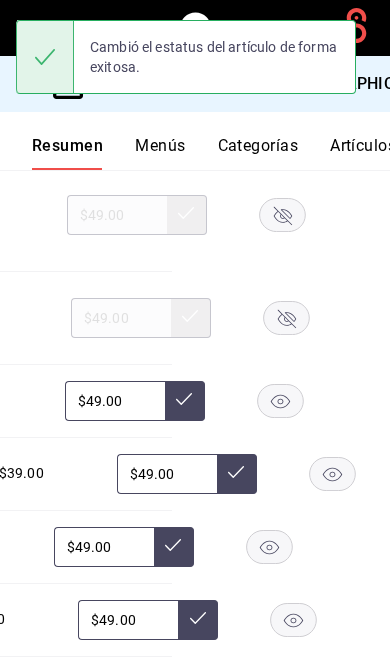 click 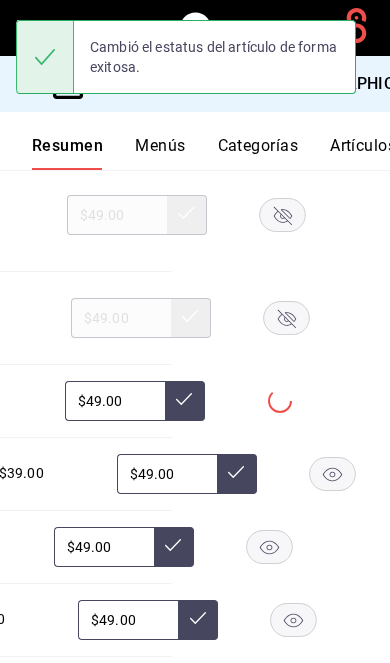 click 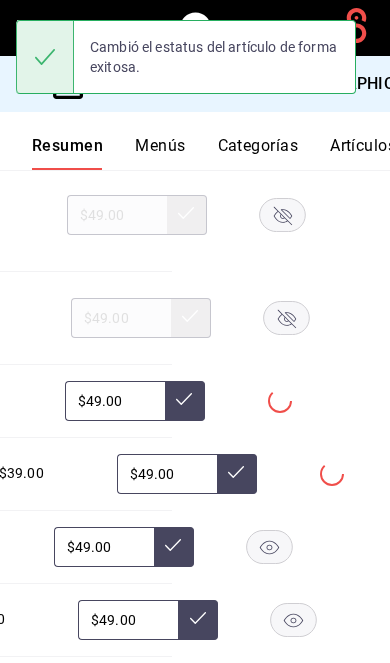 click 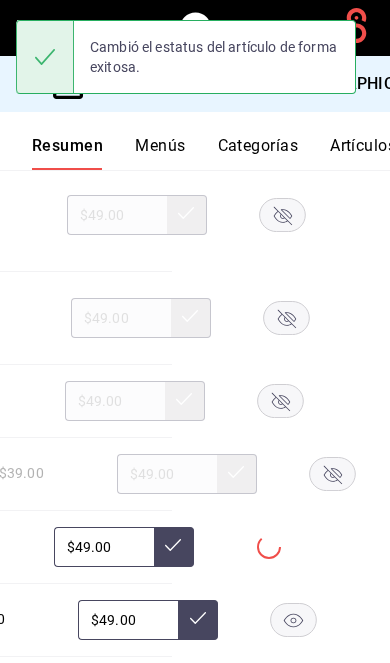 scroll, scrollTop: 5953, scrollLeft: 0, axis: vertical 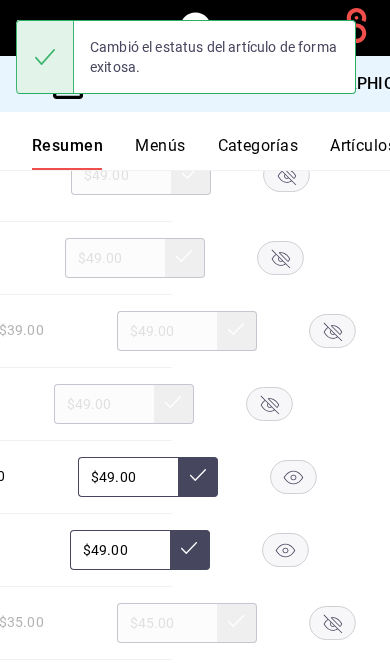 click 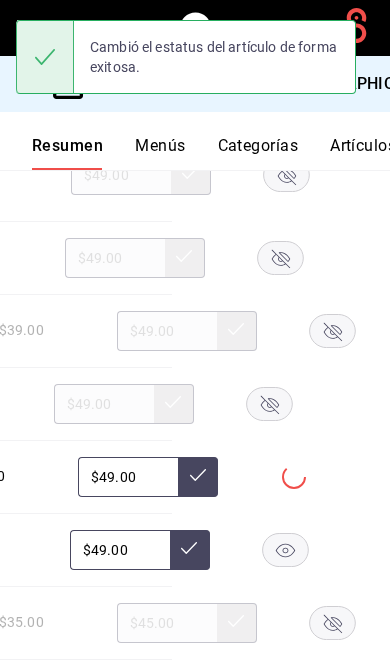 click 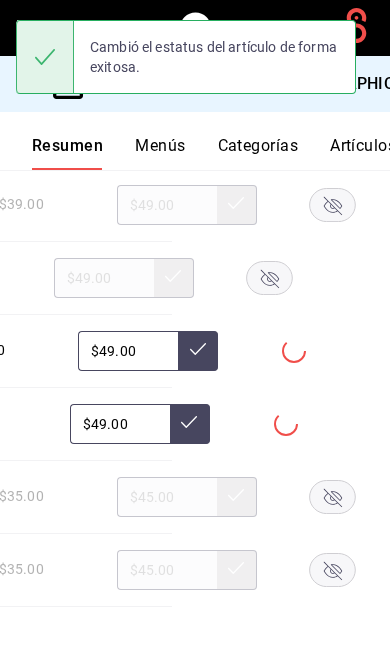 scroll, scrollTop: 6127, scrollLeft: 0, axis: vertical 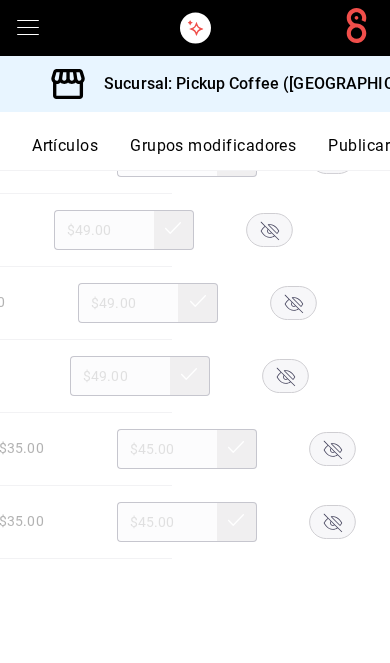 click on "Publicar" at bounding box center (359, 153) 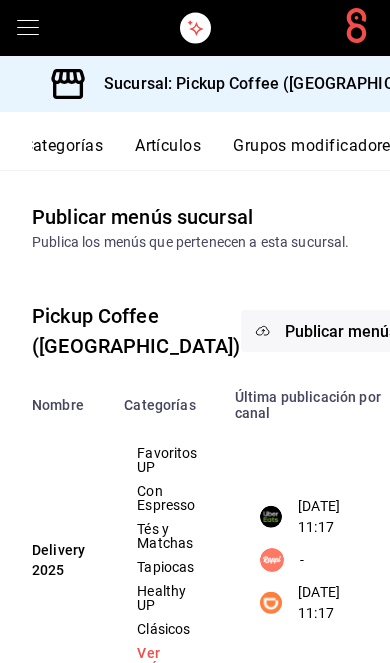 scroll, scrollTop: 0, scrollLeft: 302, axis: horizontal 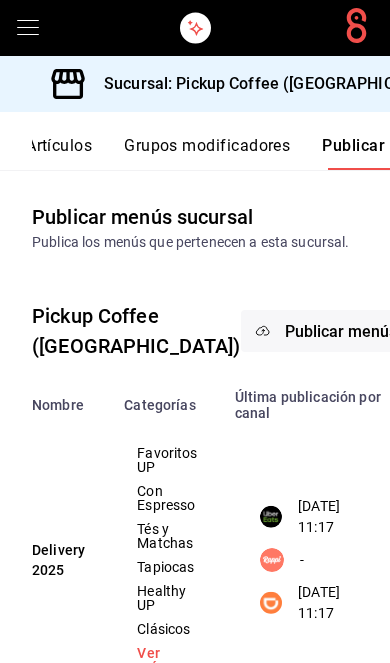 click on "Publicar menús" at bounding box center (341, 331) 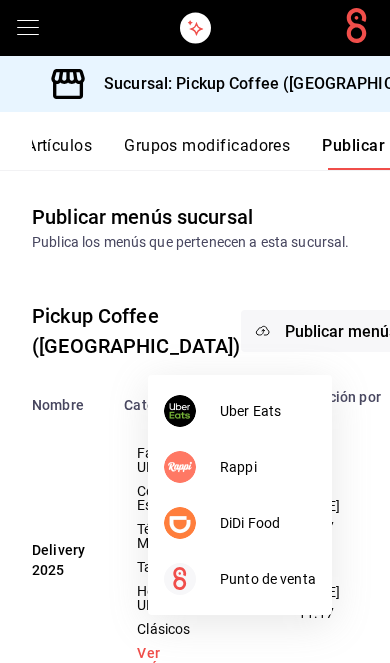 click on "DiDi Food" at bounding box center [240, 523] 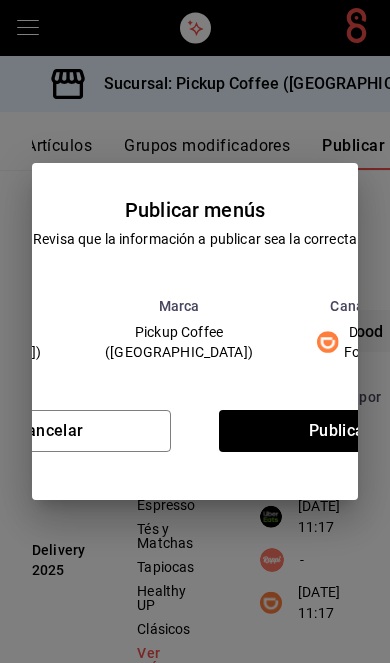 click on "Publicar" at bounding box center [340, 431] 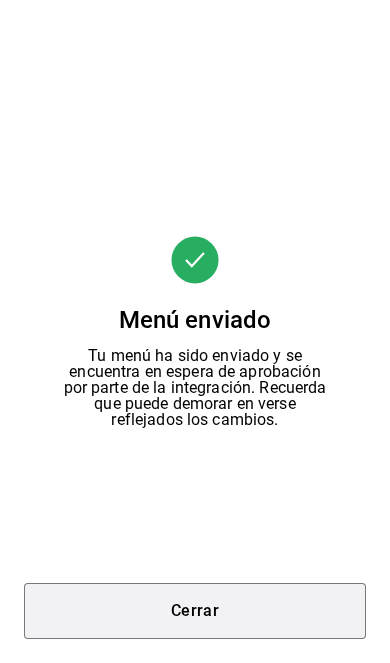 click on "Cerrar" at bounding box center [195, 611] 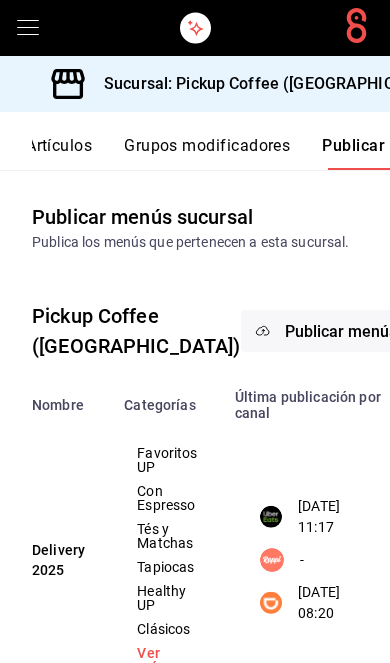 click on "Publicar menús" at bounding box center [341, 331] 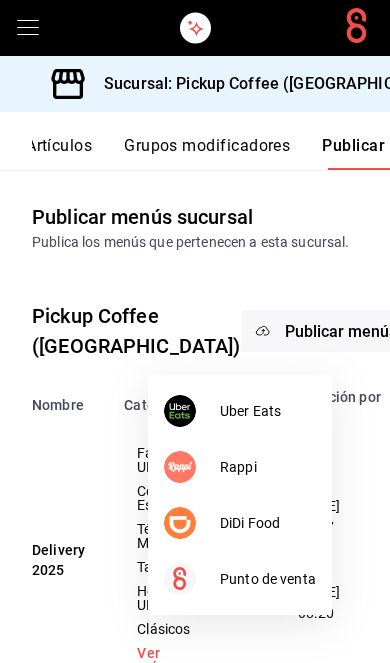 click on "Uber Eats" at bounding box center [268, 411] 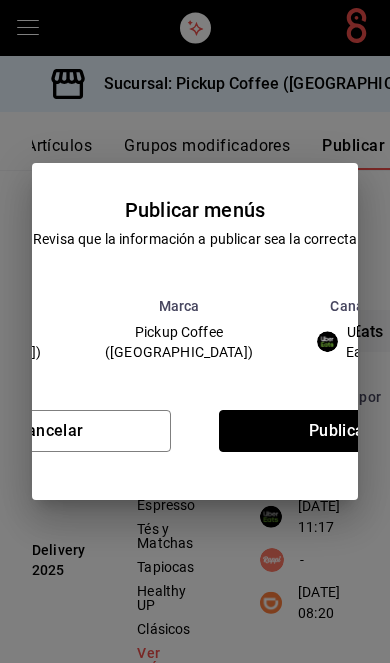 click on "Publicar" at bounding box center [340, 431] 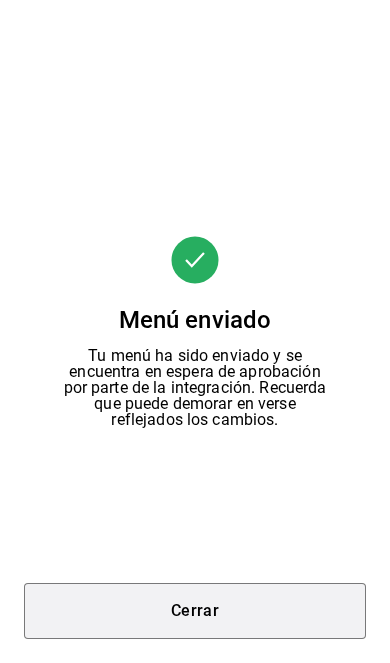 click on "Cerrar" at bounding box center (195, 611) 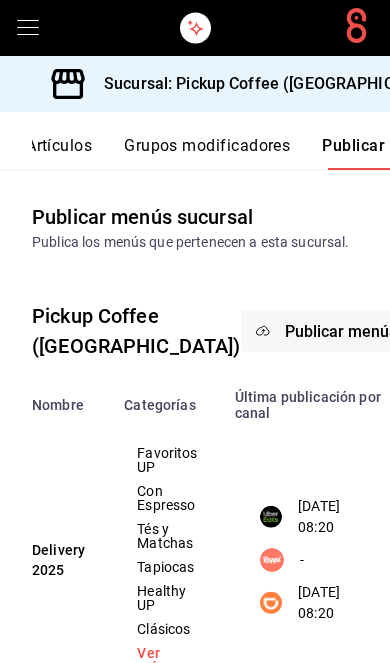 click on "Sucursal: Pickup Coffee ([GEOGRAPHIC_DATA])" at bounding box center [270, 84] 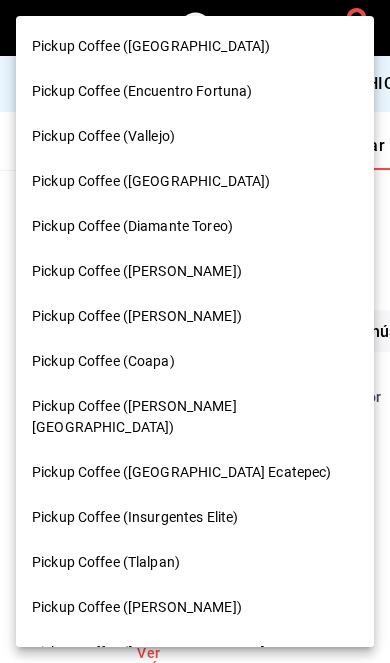 click on "Pickup Coffee ([PERSON_NAME][GEOGRAPHIC_DATA])" at bounding box center (195, 417) 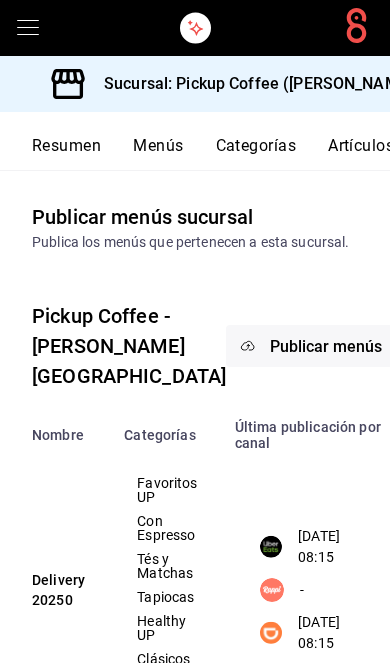scroll, scrollTop: 0, scrollLeft: -1, axis: horizontal 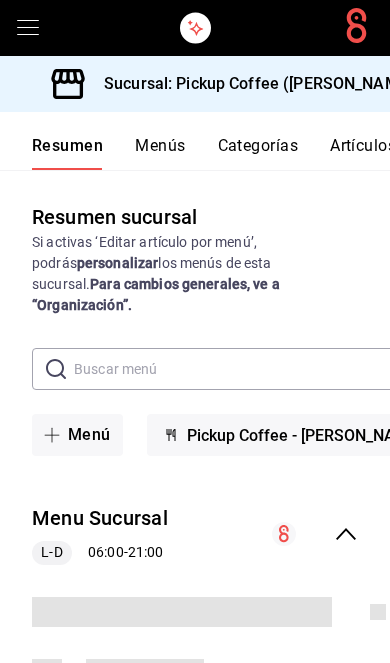 click 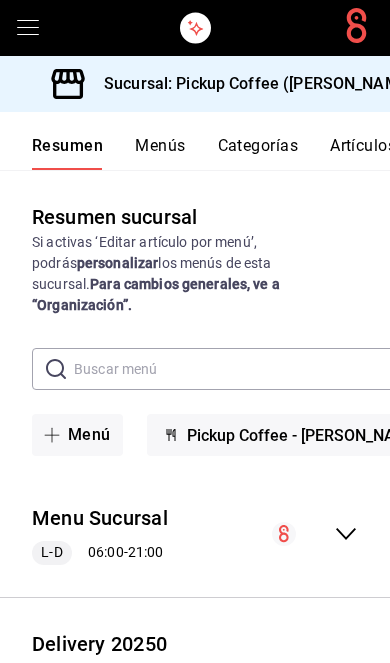 click 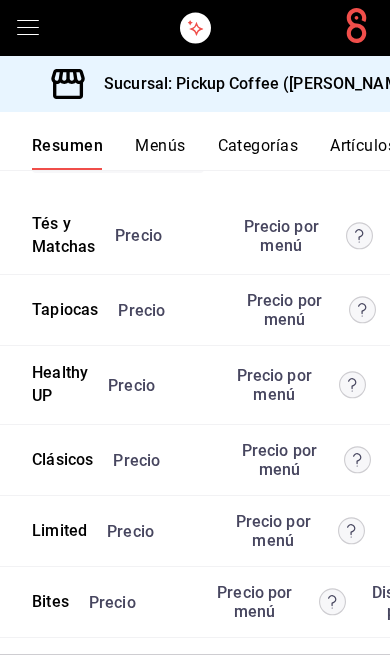 scroll, scrollTop: 5487, scrollLeft: 0, axis: vertical 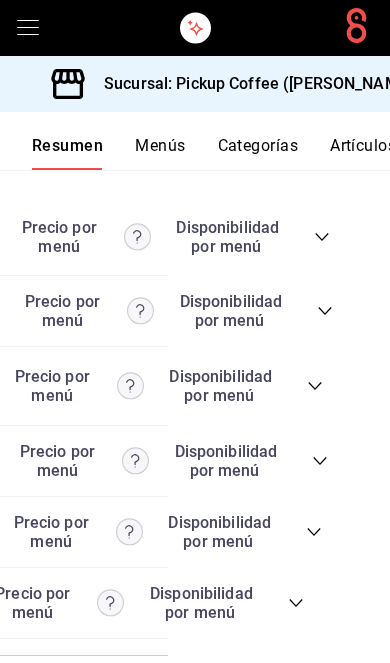 click 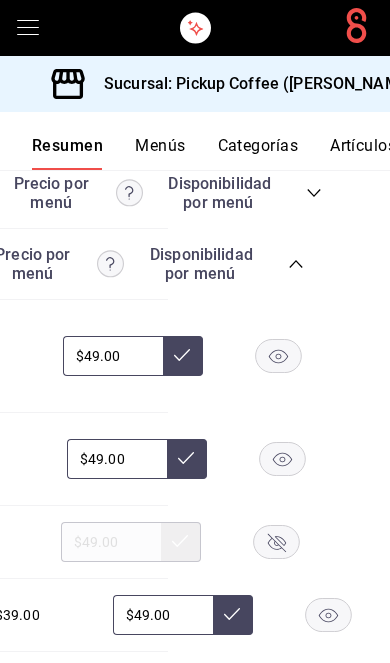 scroll, scrollTop: 5859, scrollLeft: 0, axis: vertical 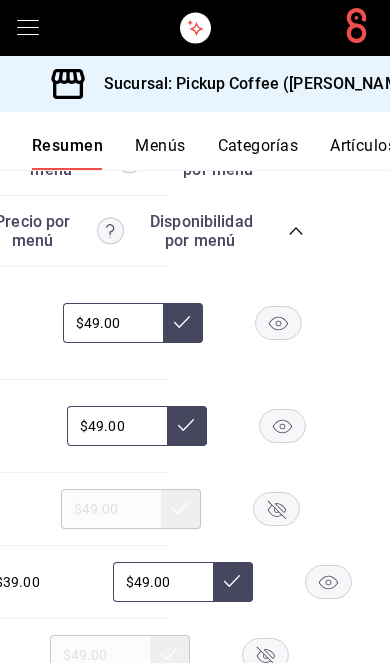 click 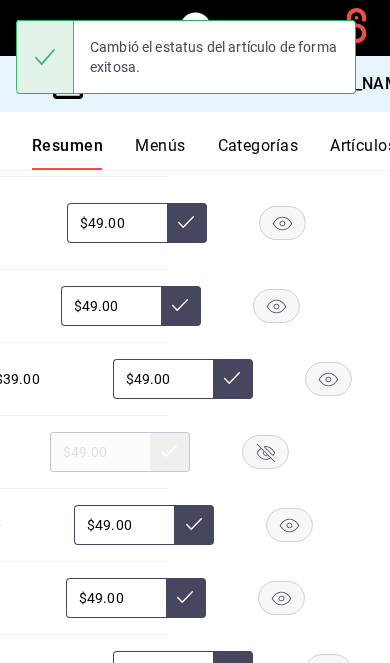 click 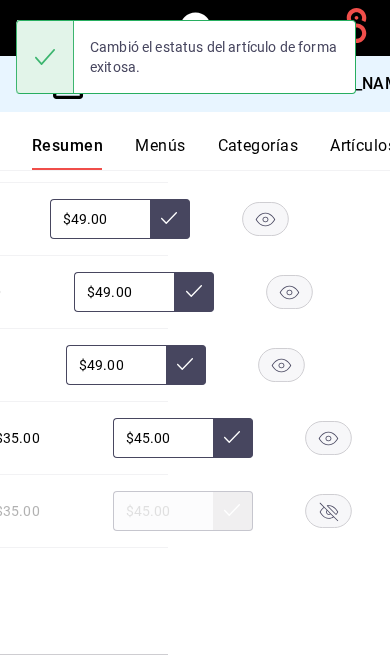 scroll, scrollTop: 6294, scrollLeft: 0, axis: vertical 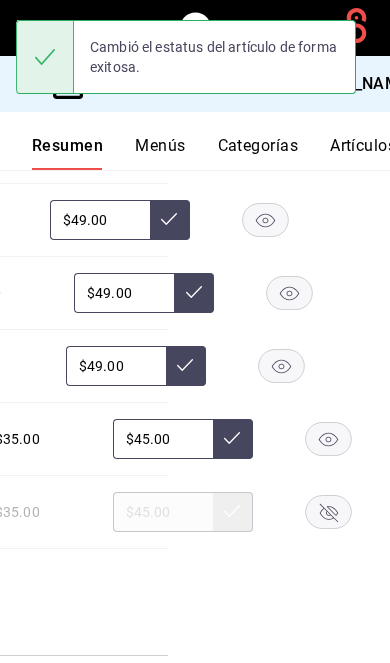 click 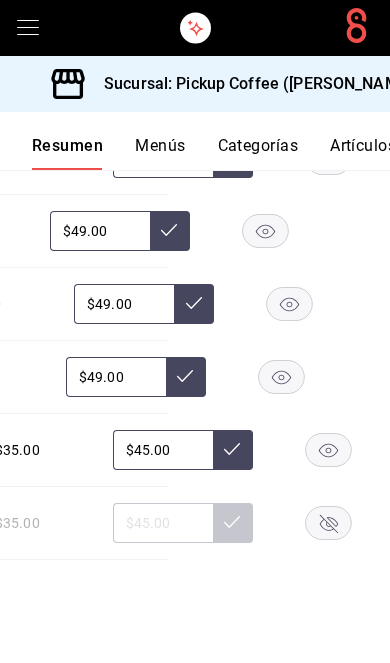 click on "Resumen sucursal Si activas ‘Editar artículo por menú’, podrás  personalizar  los menús de esta sucursal.  Para cambios generales, ve a “Organización”. ​ ​ Menú Pickup Coffee - [PERSON_NAME] Roo Menu Sucursal L-D 06:00  -  21:00 Agregar categoría Favoritos UP Precio Precio por menú   Disponibilidad por menú Mazapán Espresso Elige tu tamaño ,  Escoge tu leche ,  ¿Con sueño? ,  ¿Más dulce? ,  ¿De antojo? $53.00 Caramel Macchiato Elige tu tamaño ,  Escoge tu leche ,  ¿Con sueño? ,  ¿Más dulce? ,  ¿De antojo? $47.00 French Vainilla Latte Elige tu tamaño ,  Escoge tu leche ,  ¿Con sueño? ,  ¿Más dulce? ,  ¿De antojo? $47.00 Nutelatte Elige tu tamaño ,  Escoge tu leche ,  ¿Con sueño? ,  ¿Más dulce? ,  ¿De antojo? $43.00 Cajelatte Elige tu tamaño ,  Escoge tu leche ,  ¿Con sueño? ,  ¿Más dulce? ,  ¿De antojo? $43.00 Horchata Elige tu tamaño ,  Escoge tu leche ,  ¿Con sueño? ,  ¿Más dulce? ,  ¿De antojo? $43.00 Spanish Latte Elige tu tamaño ,  Escoge tu leche ," at bounding box center [195, -2703] 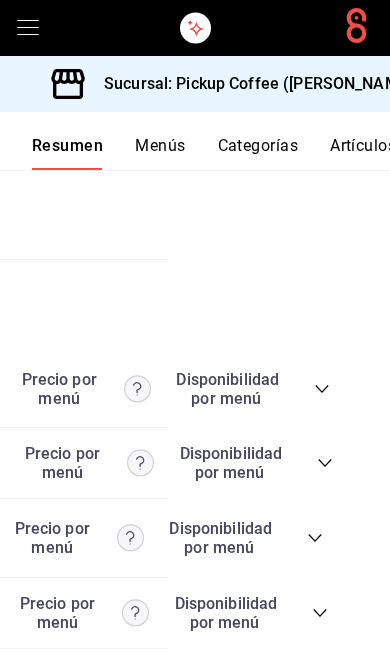 scroll, scrollTop: 5316, scrollLeft: 0, axis: vertical 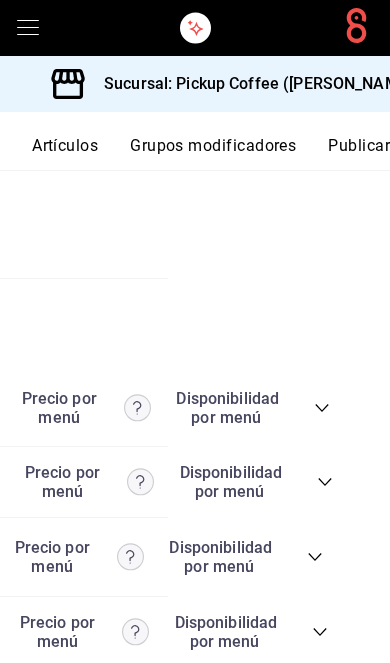 click on "Publicar" at bounding box center [359, 153] 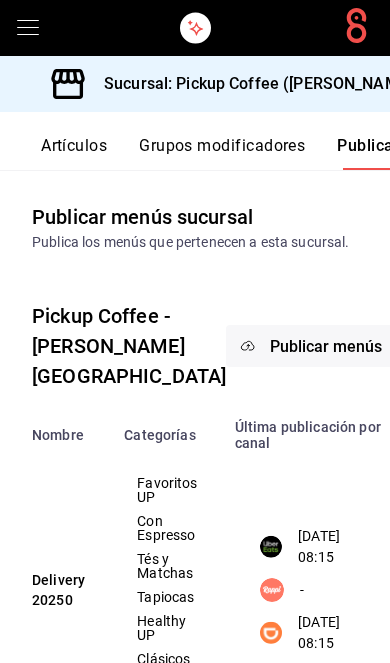 scroll, scrollTop: 0, scrollLeft: 302, axis: horizontal 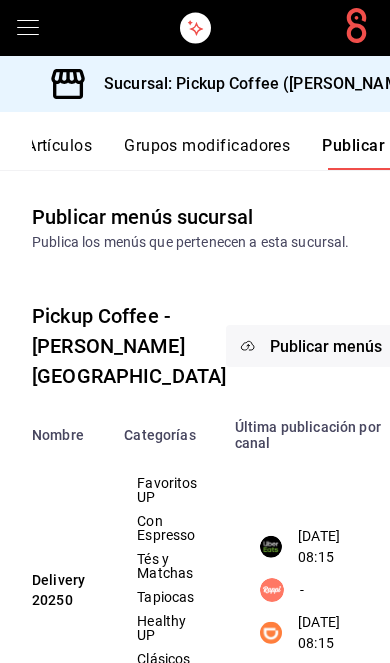 click on "Publicar menús" at bounding box center [326, 346] 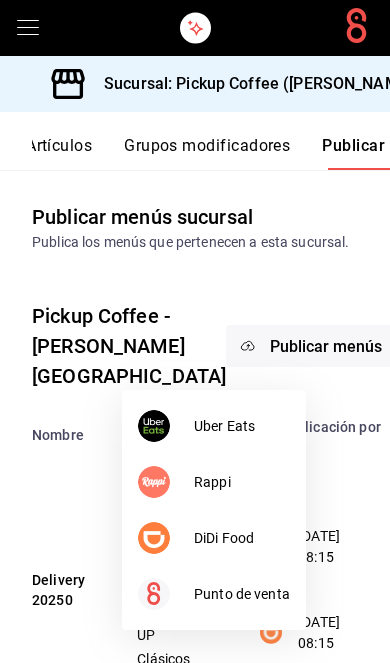 click on "DiDi Food" at bounding box center [242, 538] 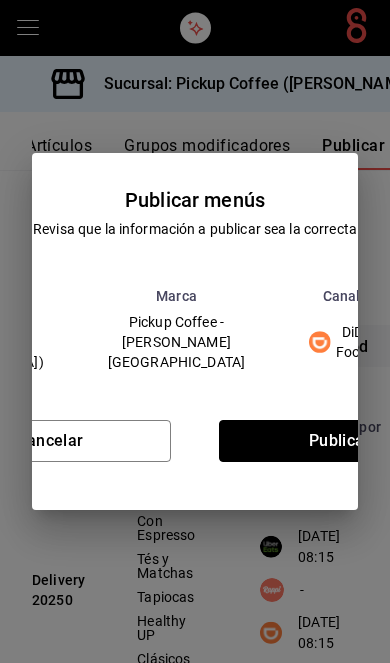 click on "Publicar" at bounding box center (340, 441) 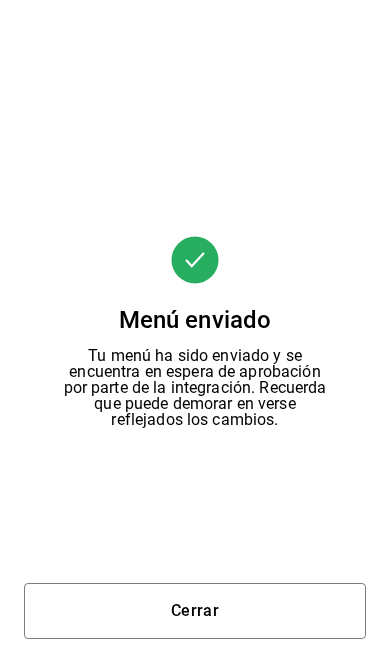 click on "Cerrar" at bounding box center (195, 611) 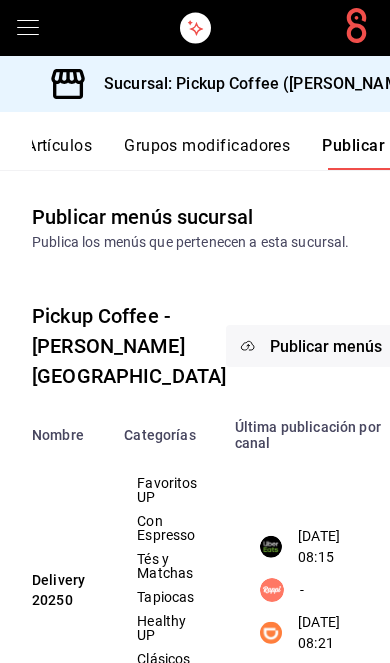 click on "Publicar menús" at bounding box center (326, 346) 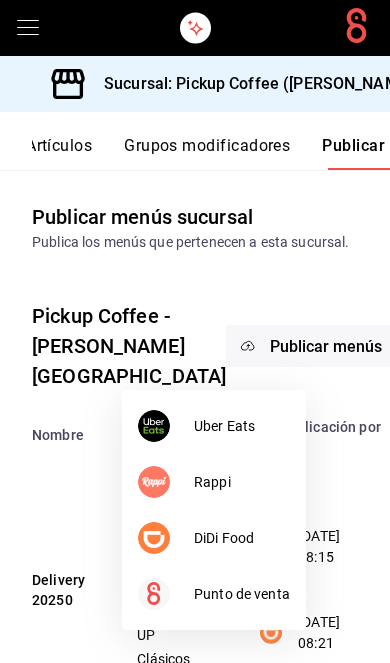 click on "Uber Eats" at bounding box center (242, 426) 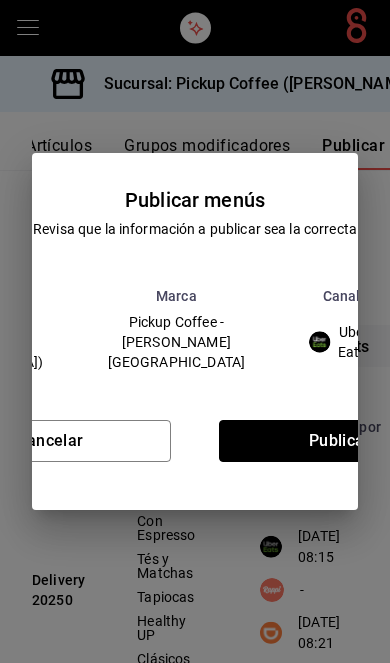 click on "Publicar" at bounding box center [340, 441] 